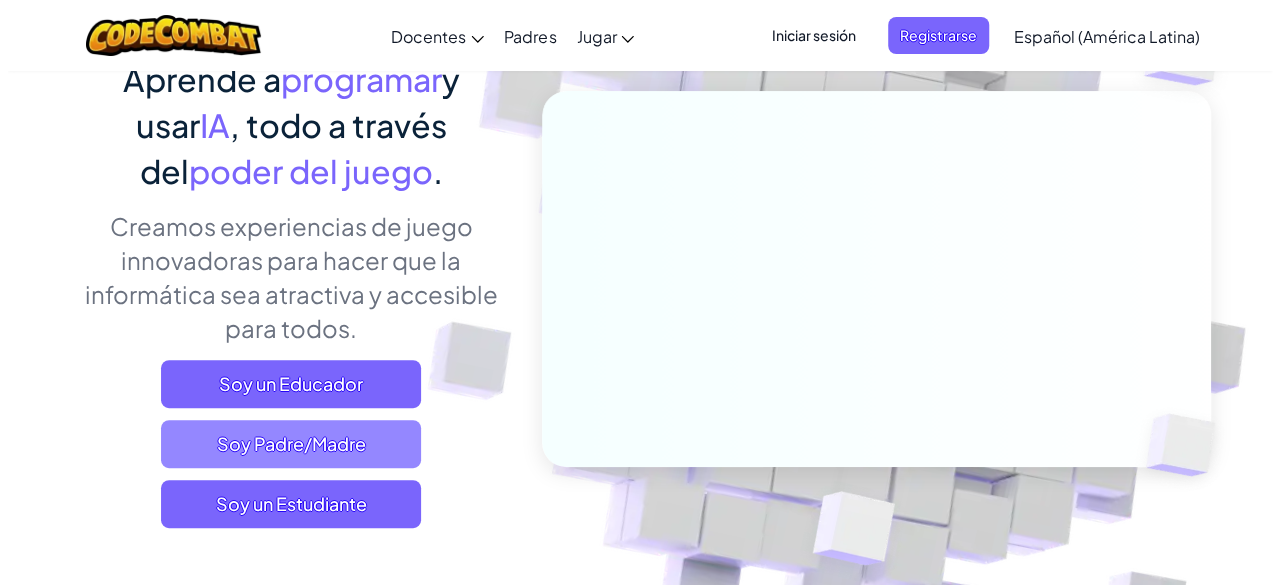 scroll, scrollTop: 209, scrollLeft: 0, axis: vertical 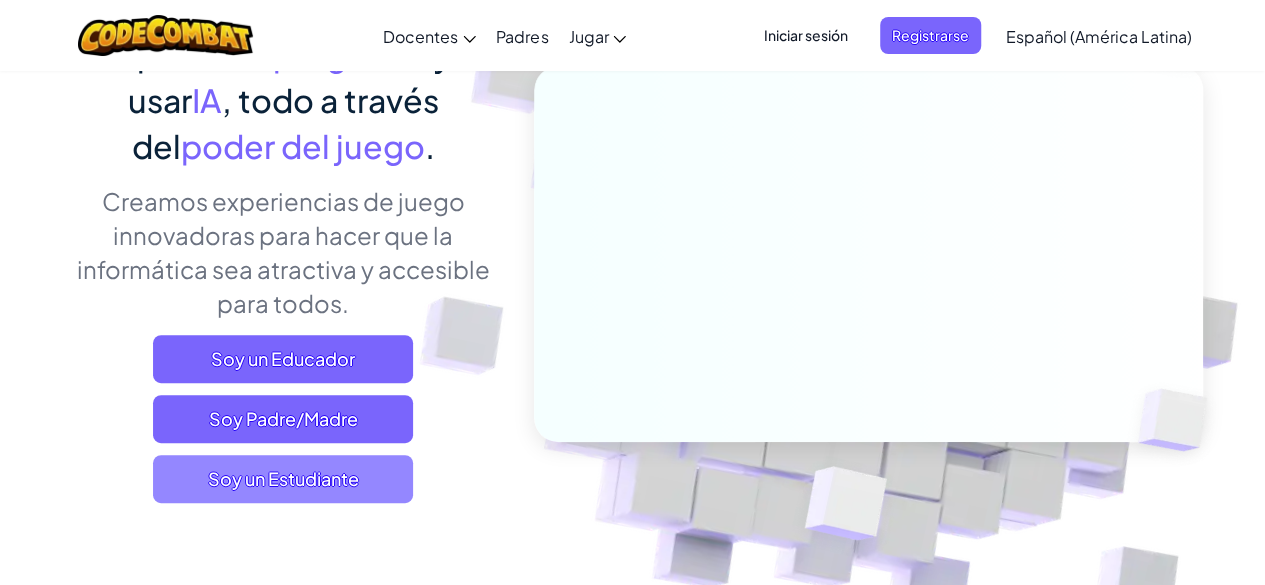 click on "Soy un Estudiante" at bounding box center (283, 479) 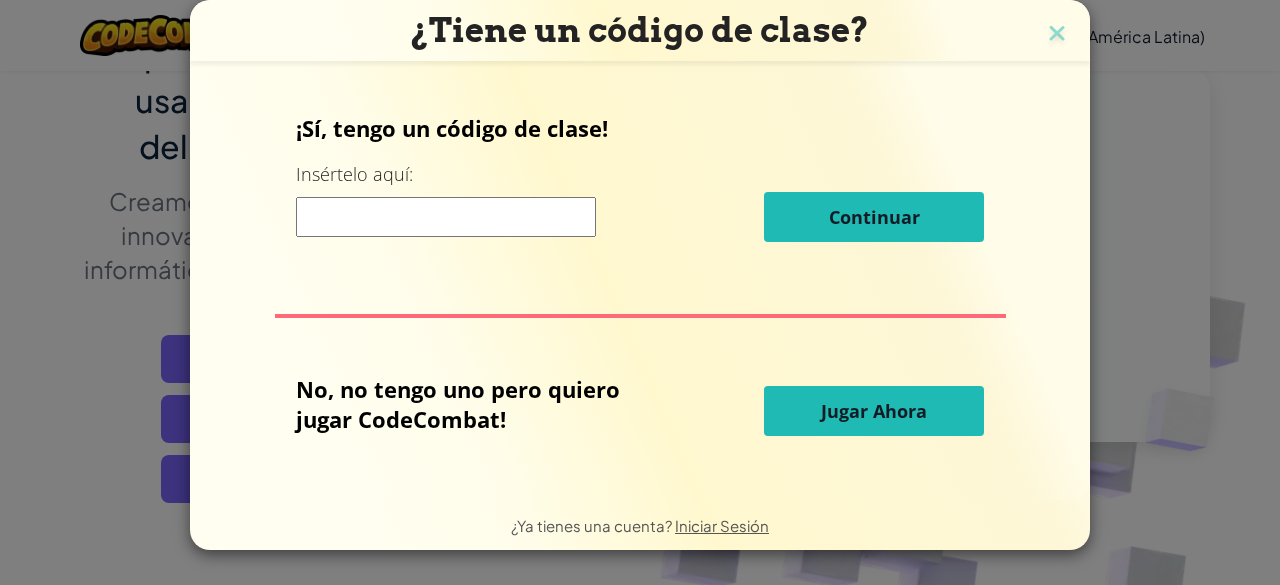 click on "Jugar Ahora" at bounding box center (874, 411) 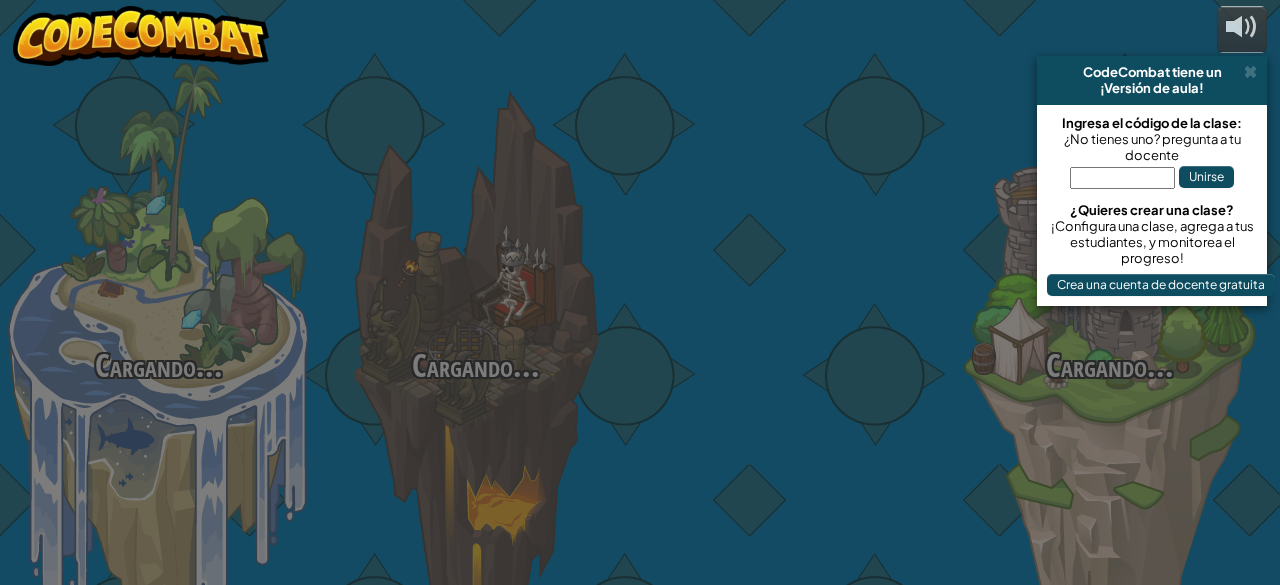 select on "es-419" 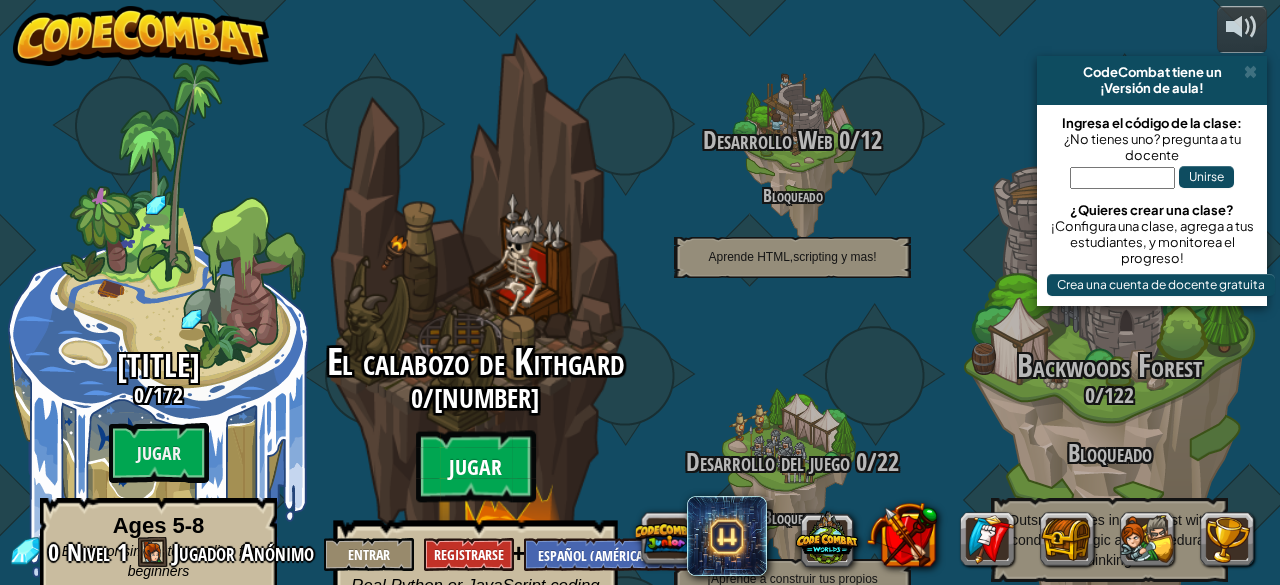 click on "Jugar" at bounding box center (476, 467) 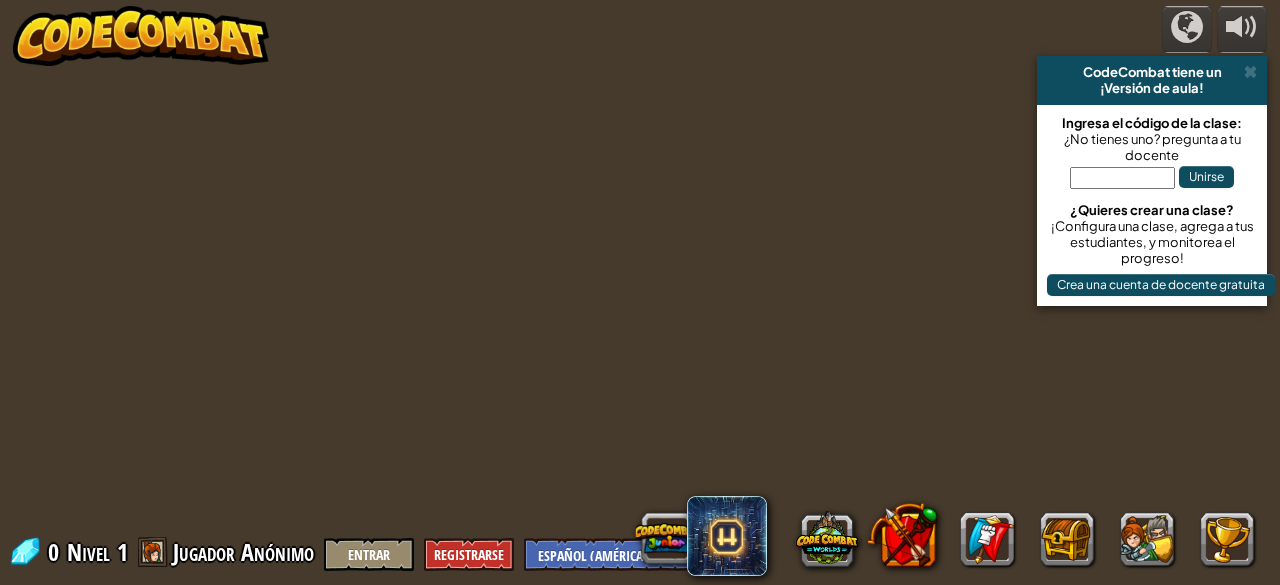 select on "es-419" 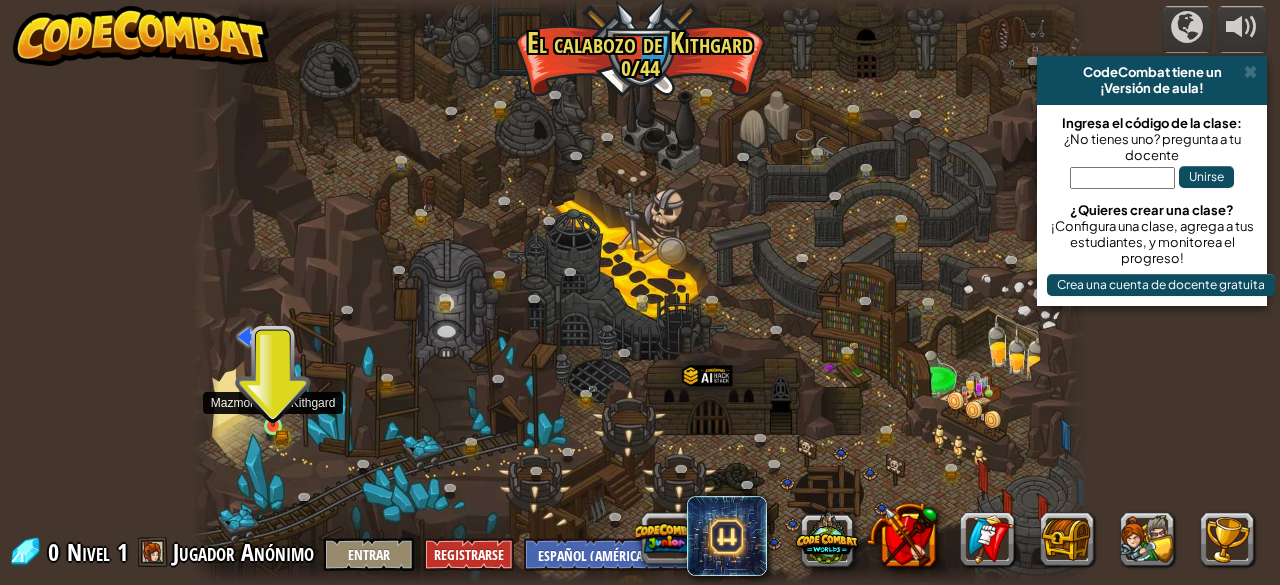 click at bounding box center [273, 406] 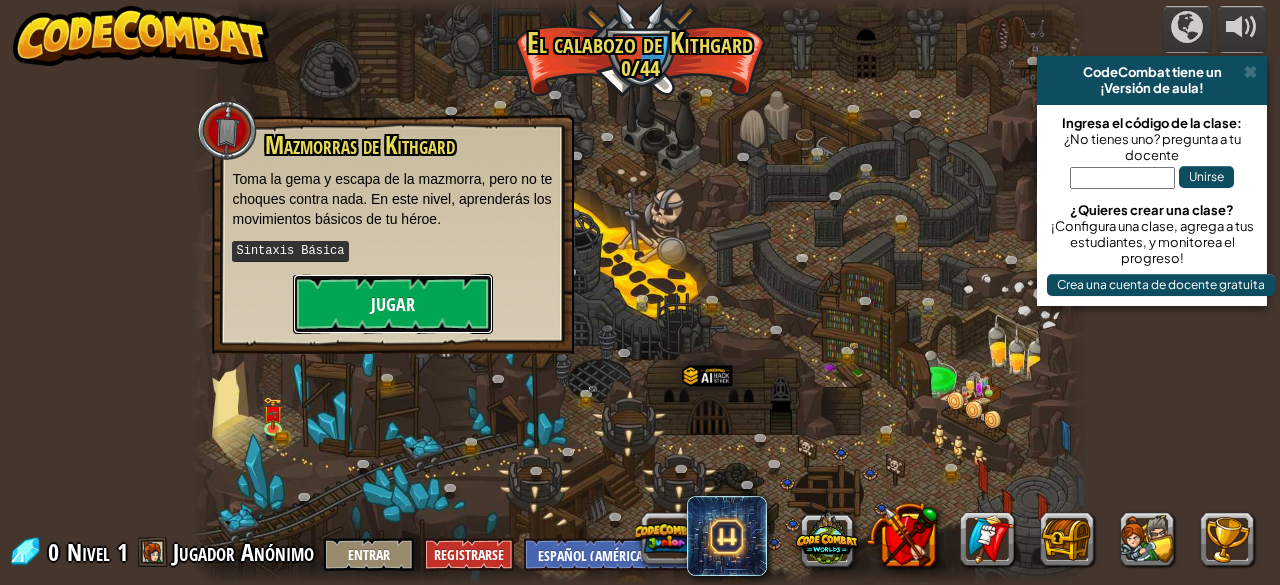 click on "Jugar" at bounding box center [393, 304] 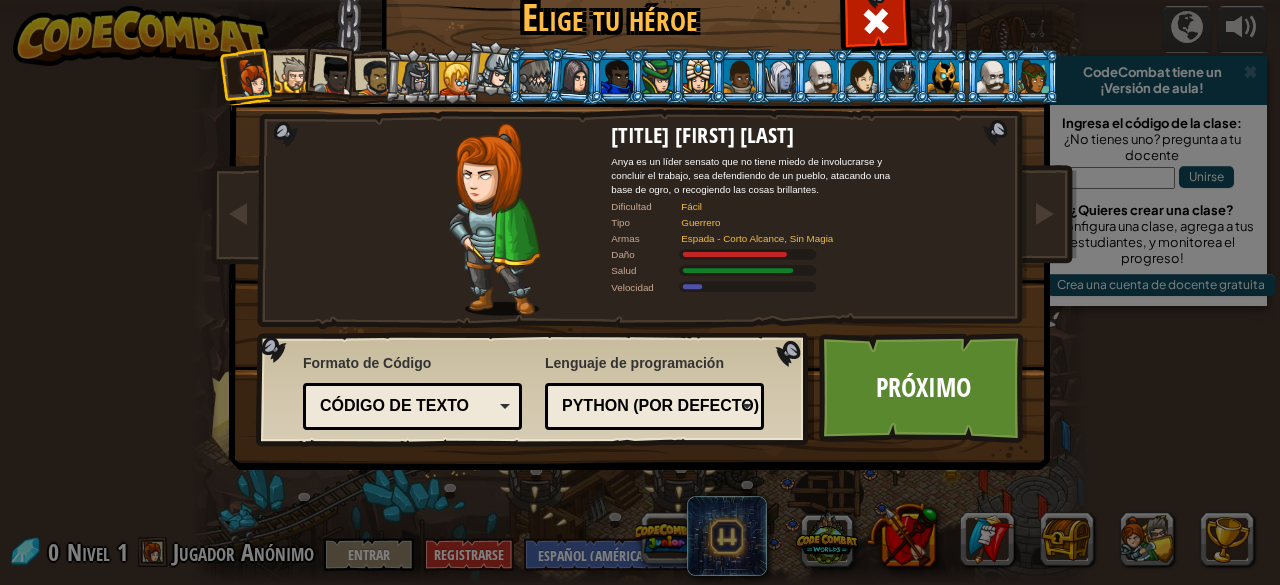 click on "Código de texto" at bounding box center (412, 406) 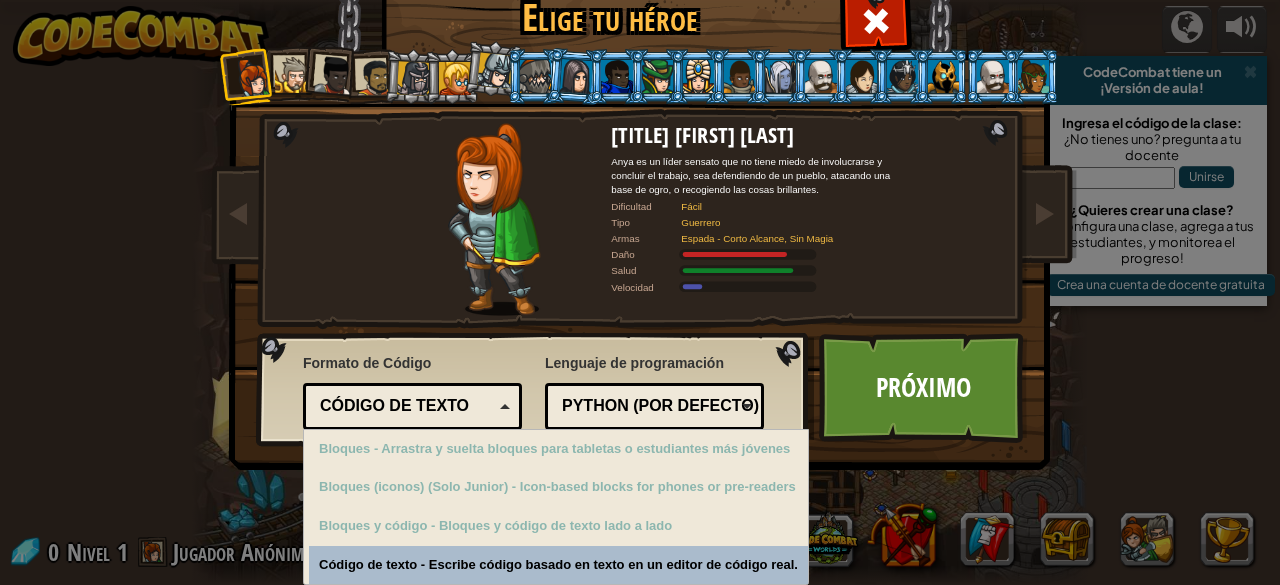click on "Código de texto" at bounding box center (412, 406) 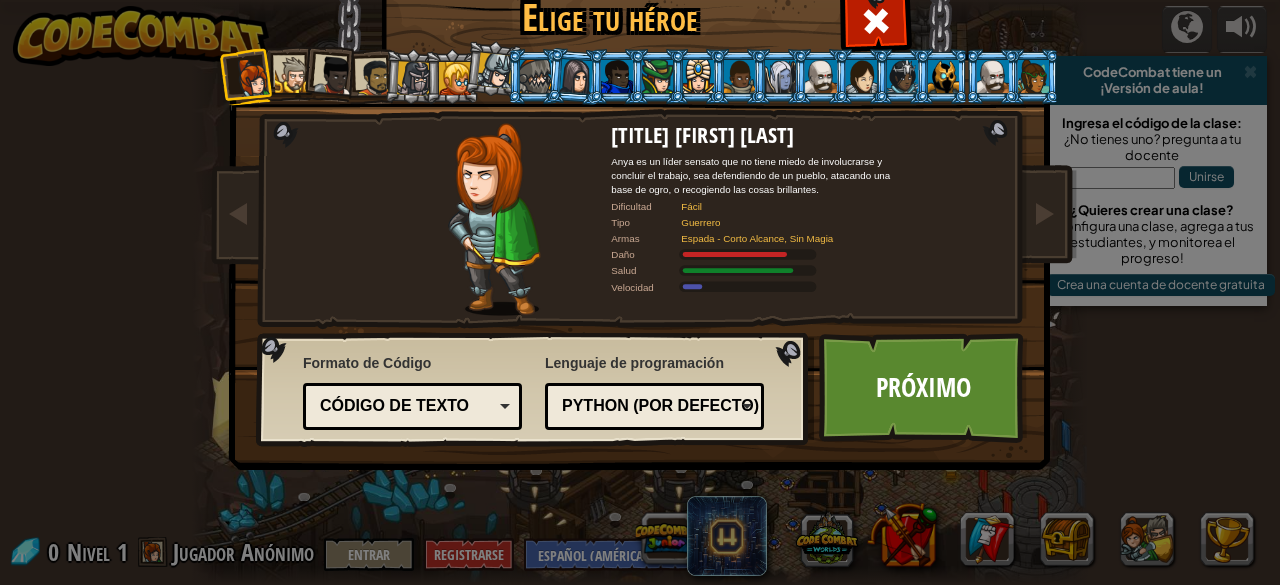 click on "Python (por Defecto)" at bounding box center (648, 406) 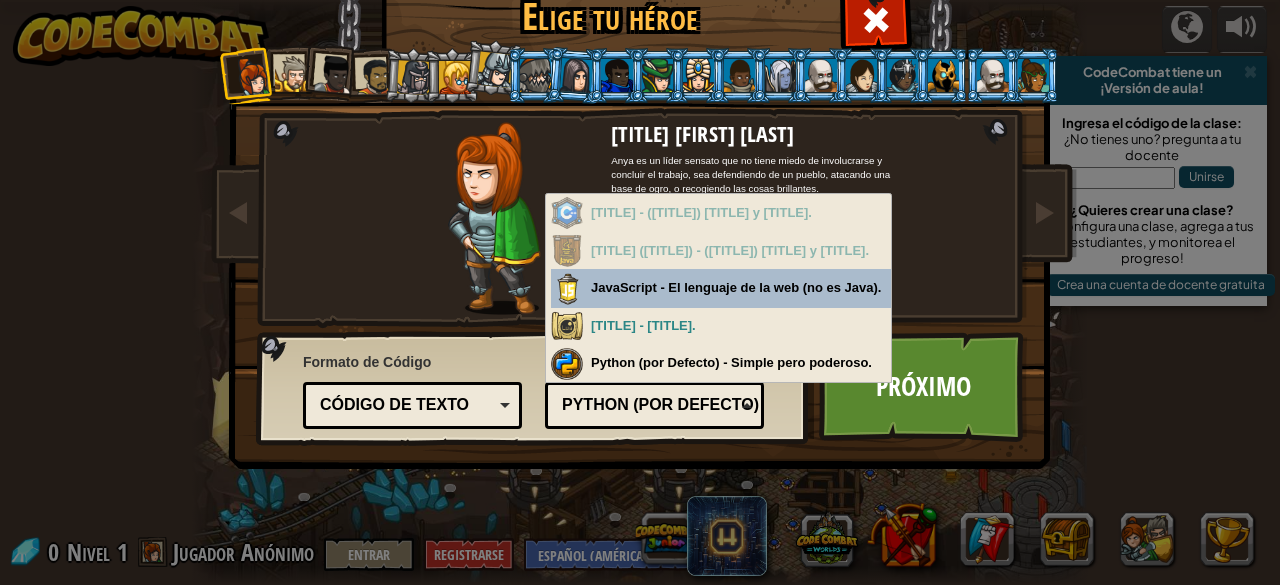scroll, scrollTop: 0, scrollLeft: 0, axis: both 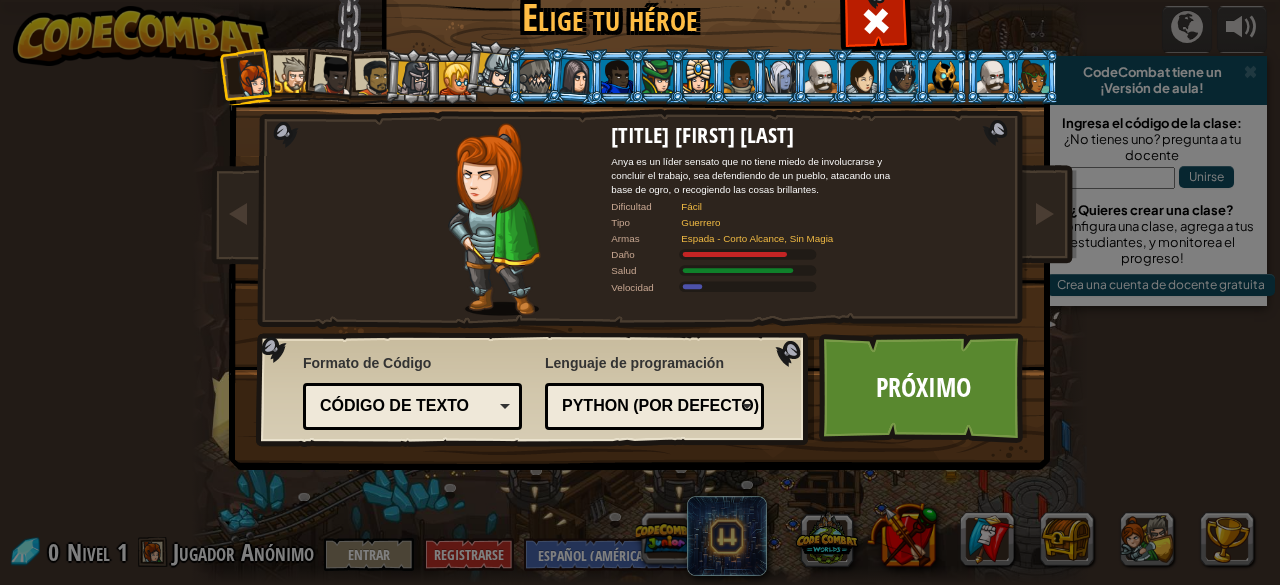 click on "Formato de Código Código de texto Bloques y código Bloques Bloques (iconos) (Solo Junior) Código de texto Bloques - Arrastra y suelta bloques para tabletas o estudiantes más jóvenes Bloques (iconos) (Solo Junior) - Icon-based blocks for phones or pre-readers Bloques y código - Bloques y código de texto lado a lado Código de texto - Escribe código basado en texto en un editor de código real. Lenguaje de programación Python (por Defecto) JavaScript Lua C++ Java (Experimental) Python (por Defecto) C++ - (Solo para suscriptores) Desarrollo de videojuegos e informática de alto rendimiento. Java (Experimental) - (Sólo para Suscriptiores) Android y Empresarial. JavaScript - El lenguaje de la web (no es Java). Lua - Lenguaje para Juegos. Python (por Defecto) - Simple pero poderoso." at bounding box center (533, 389) 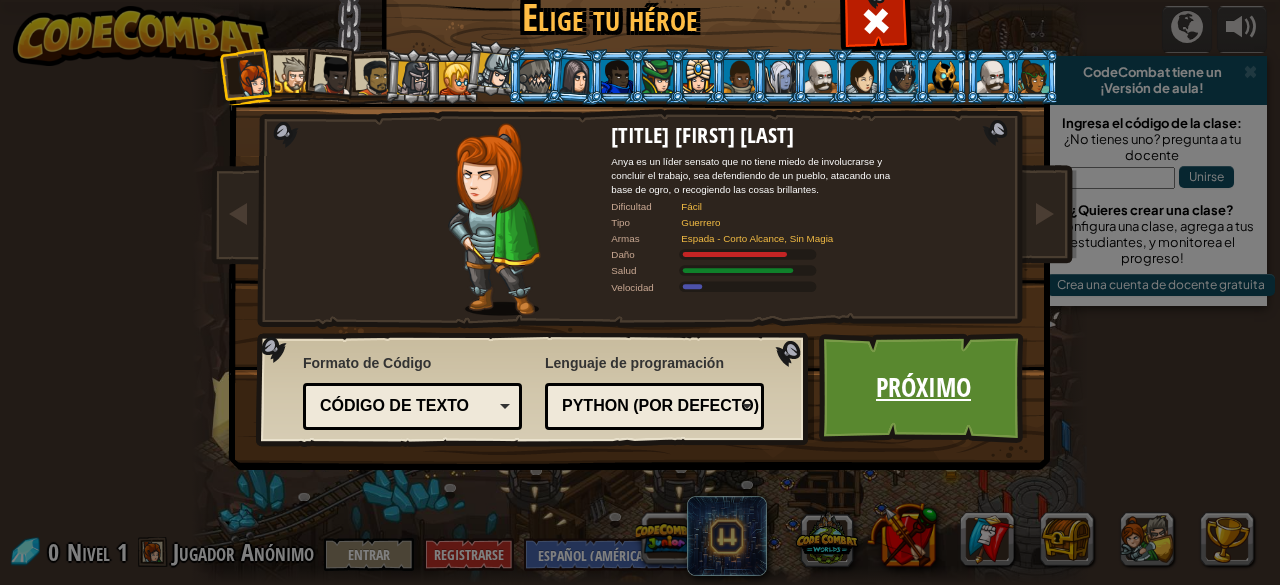 click on "Próximo" at bounding box center (923, 388) 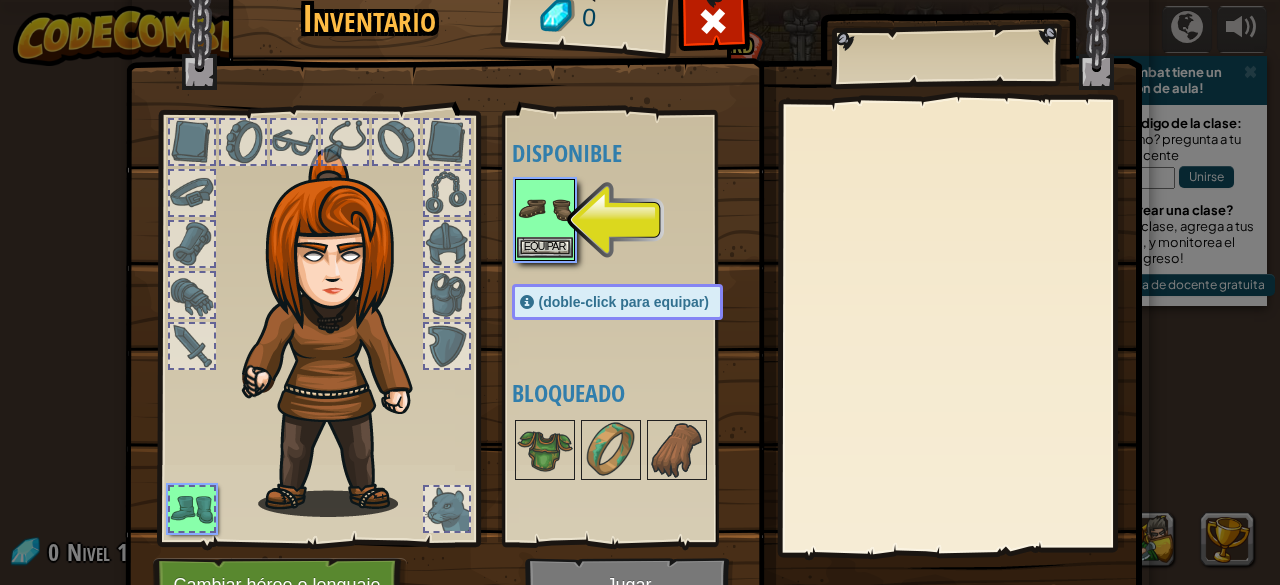 click on "Equipar" at bounding box center [545, 220] 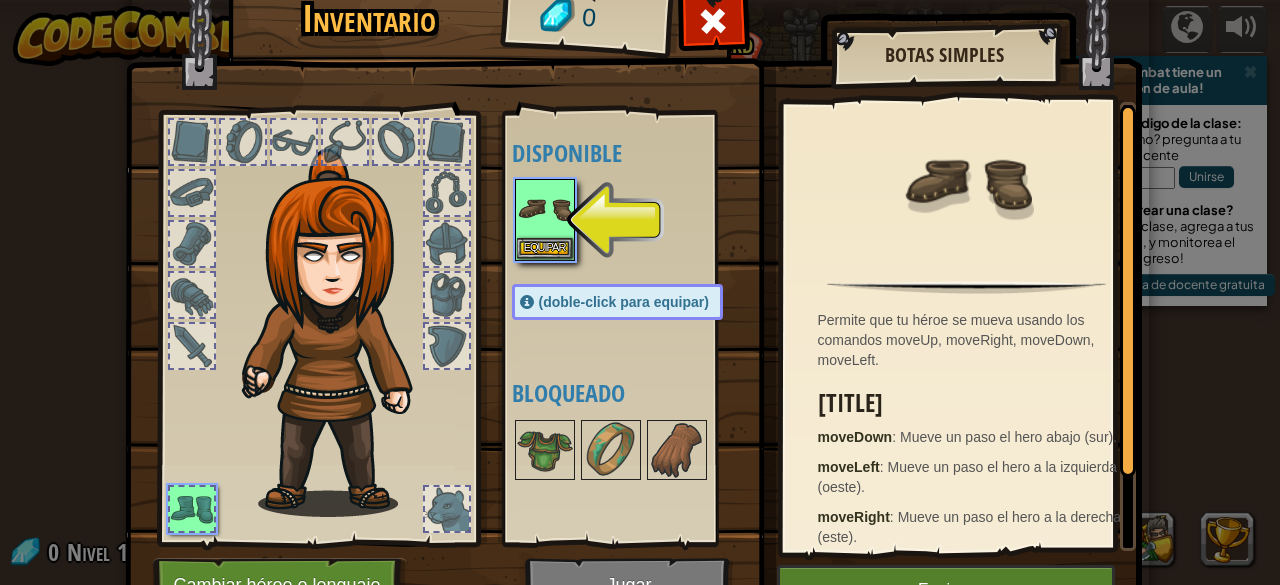 scroll, scrollTop: 85, scrollLeft: 0, axis: vertical 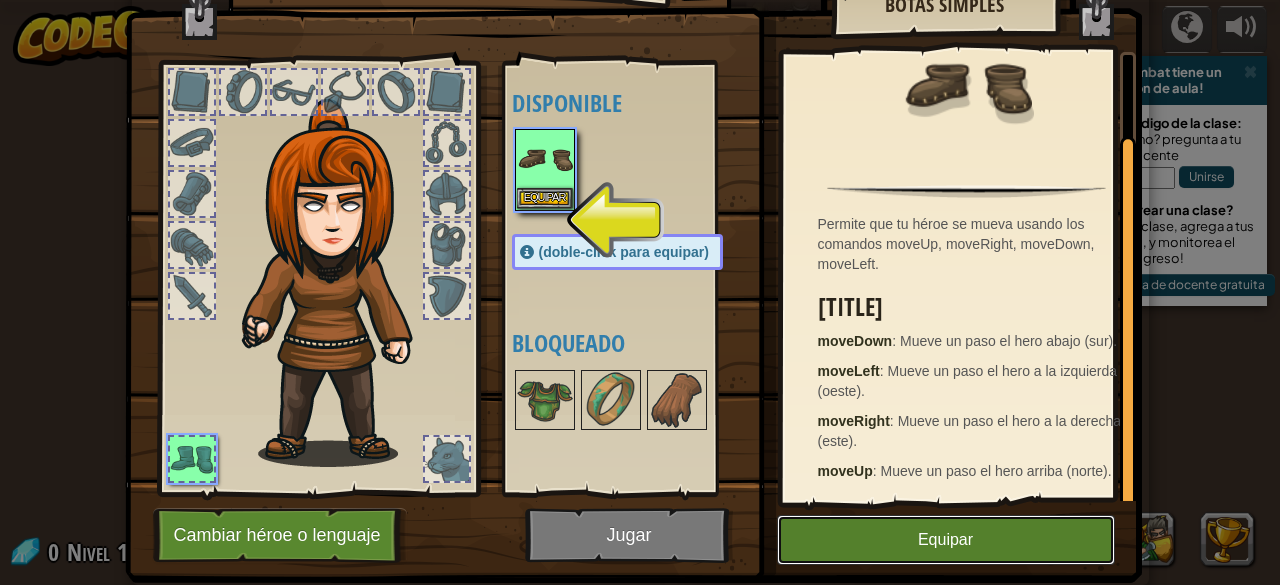 click on "Equipar" at bounding box center [946, 540] 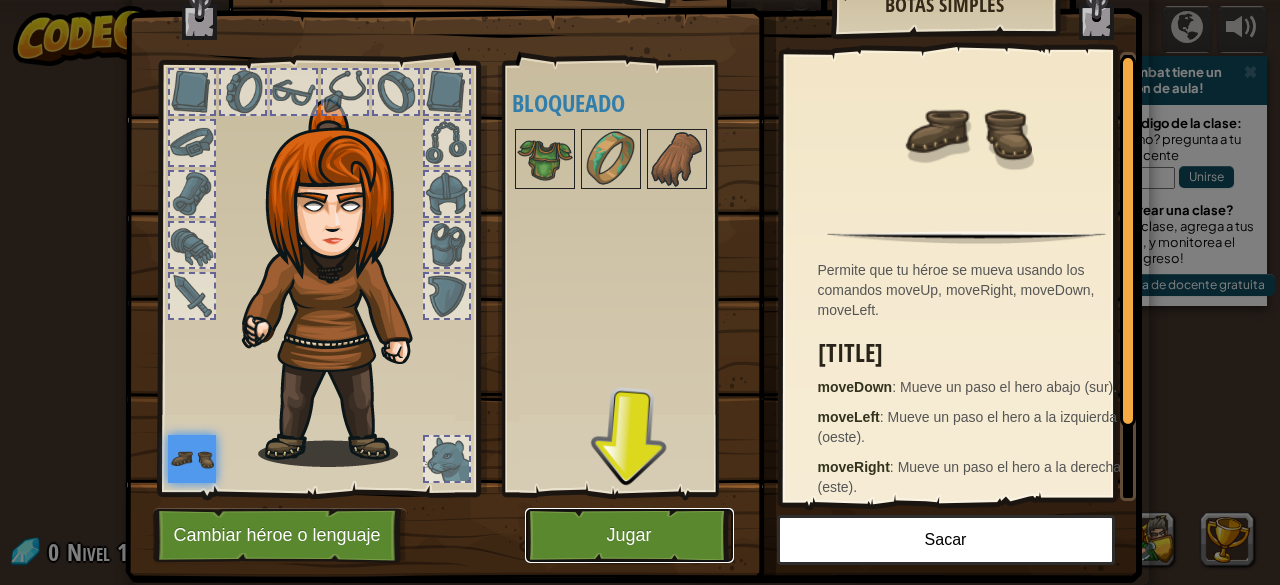 click on "Jugar" at bounding box center [629, 535] 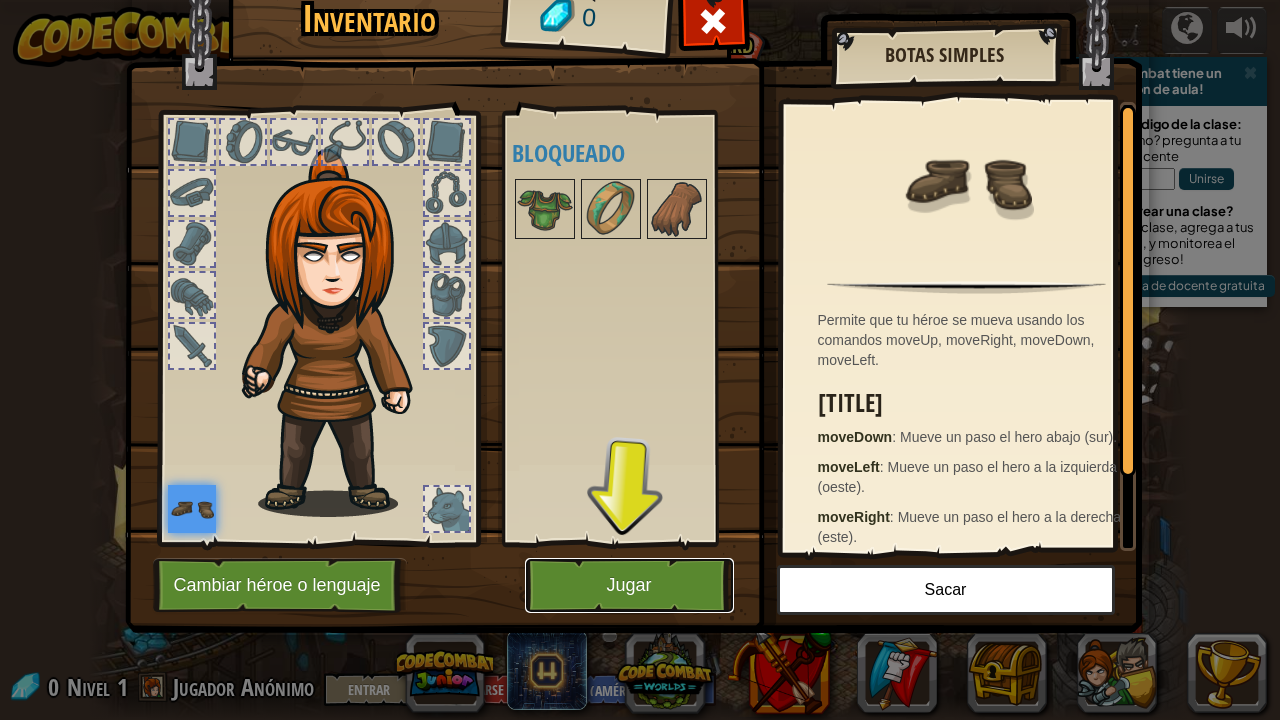 scroll, scrollTop: 0, scrollLeft: 0, axis: both 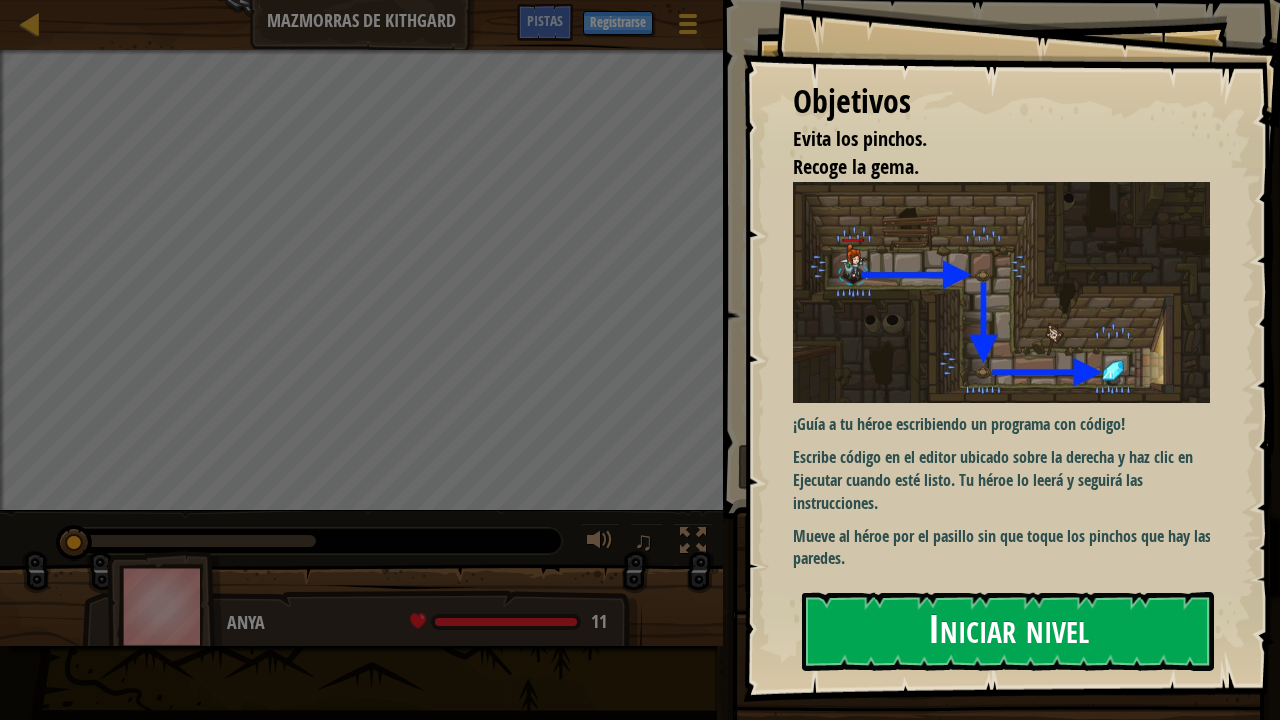click on "Iniciar nivel" at bounding box center (1008, 631) 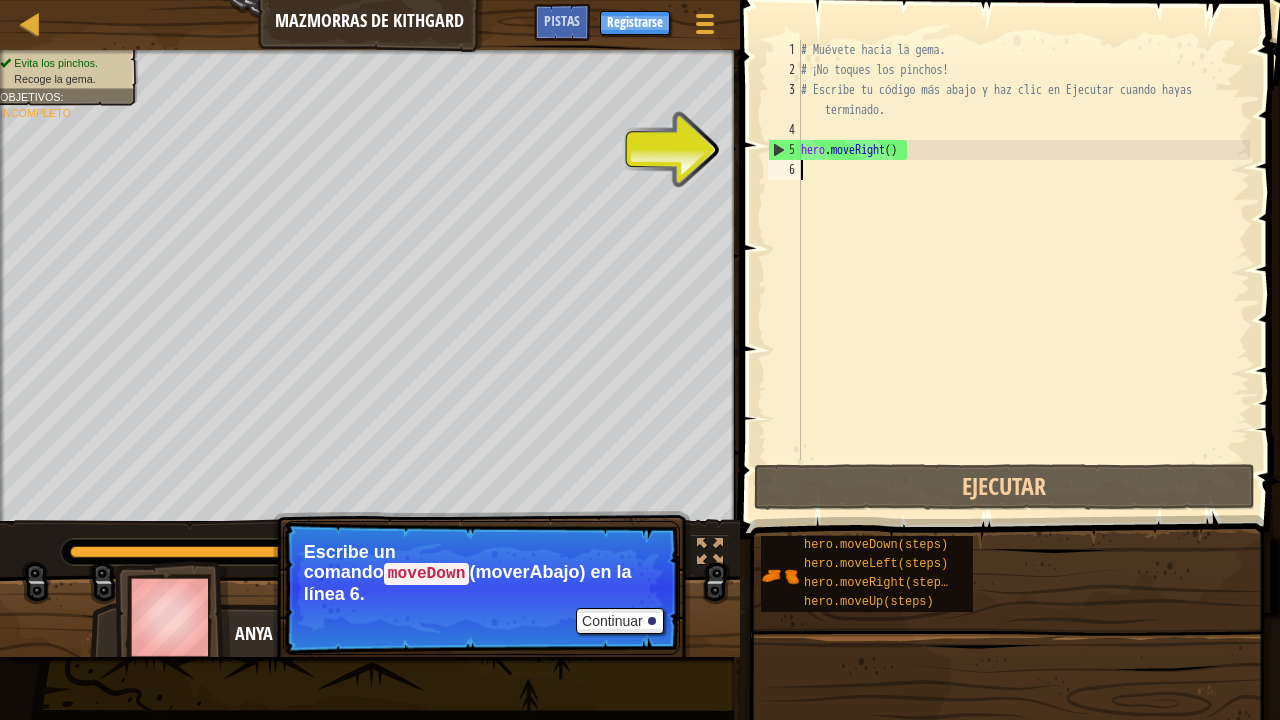 click on "# Muévete hacia la gema. # ¡No toques los pinchos! # Escribe tu código más abajo y haz clic en Ejecutar cuando hayas       terminado. hero . moveRight ( )" at bounding box center (1023, 270) 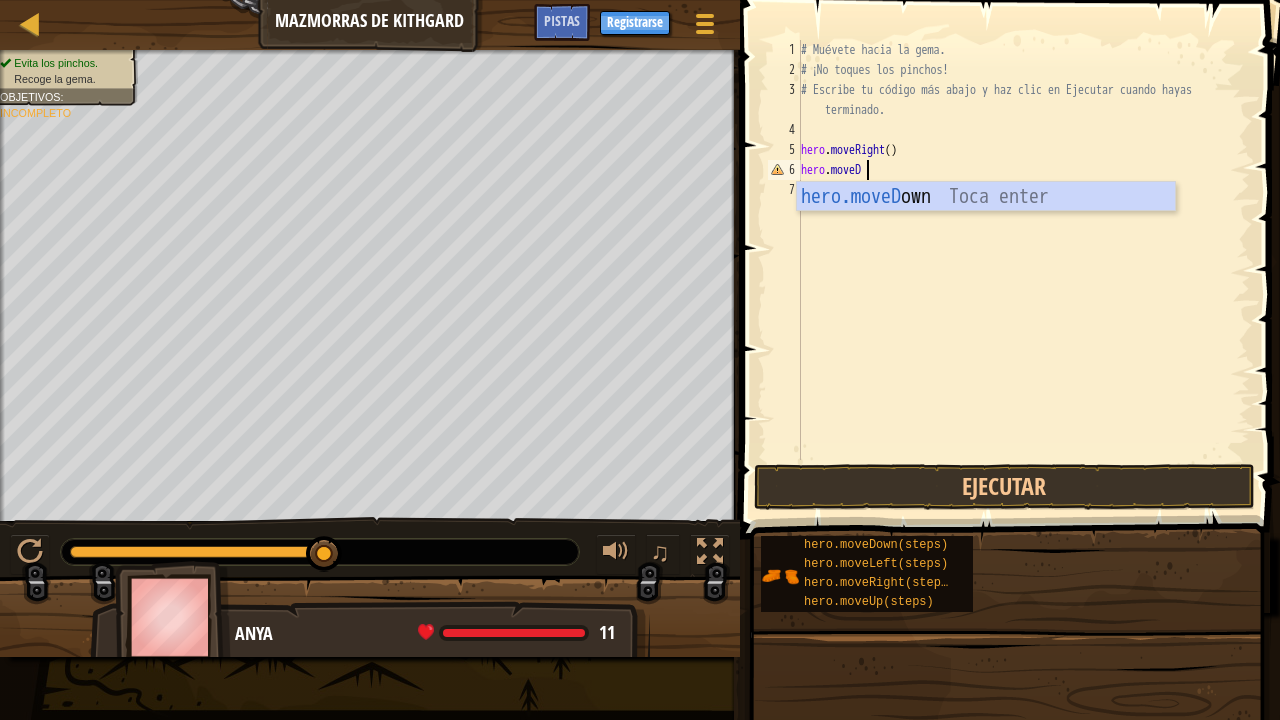 scroll, scrollTop: 9, scrollLeft: 4, axis: both 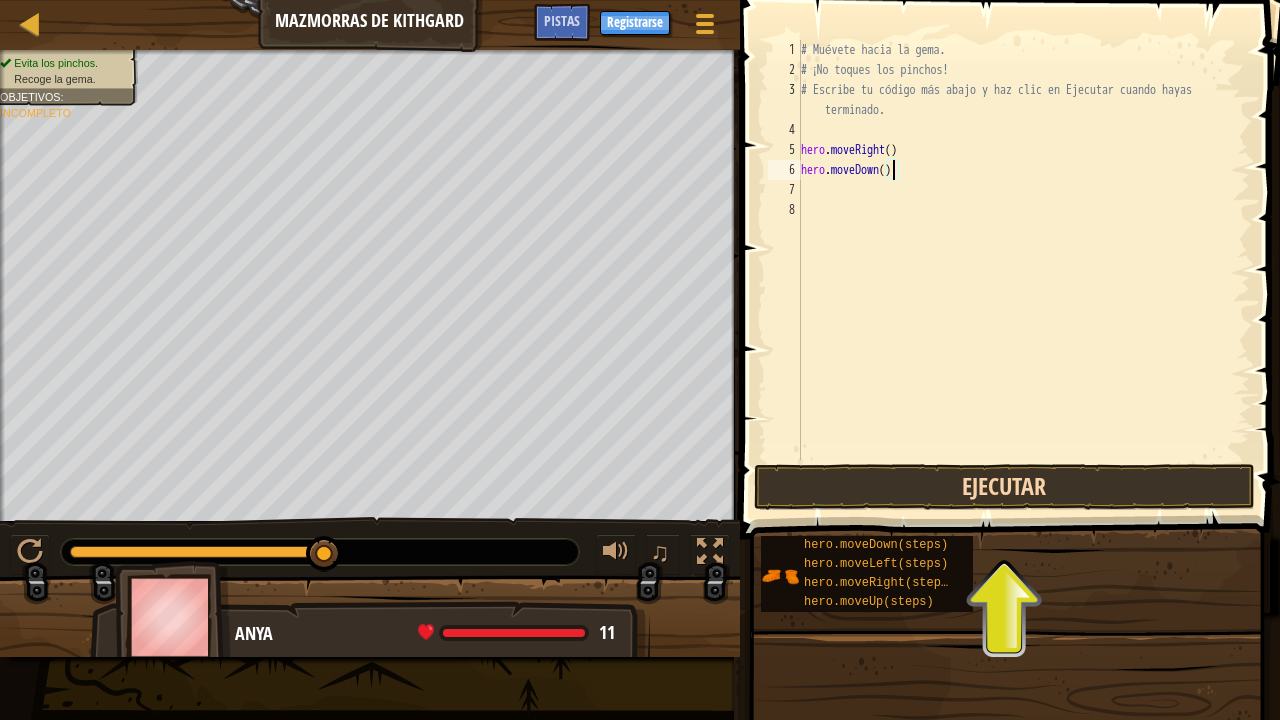 type on "hero.moveDown()" 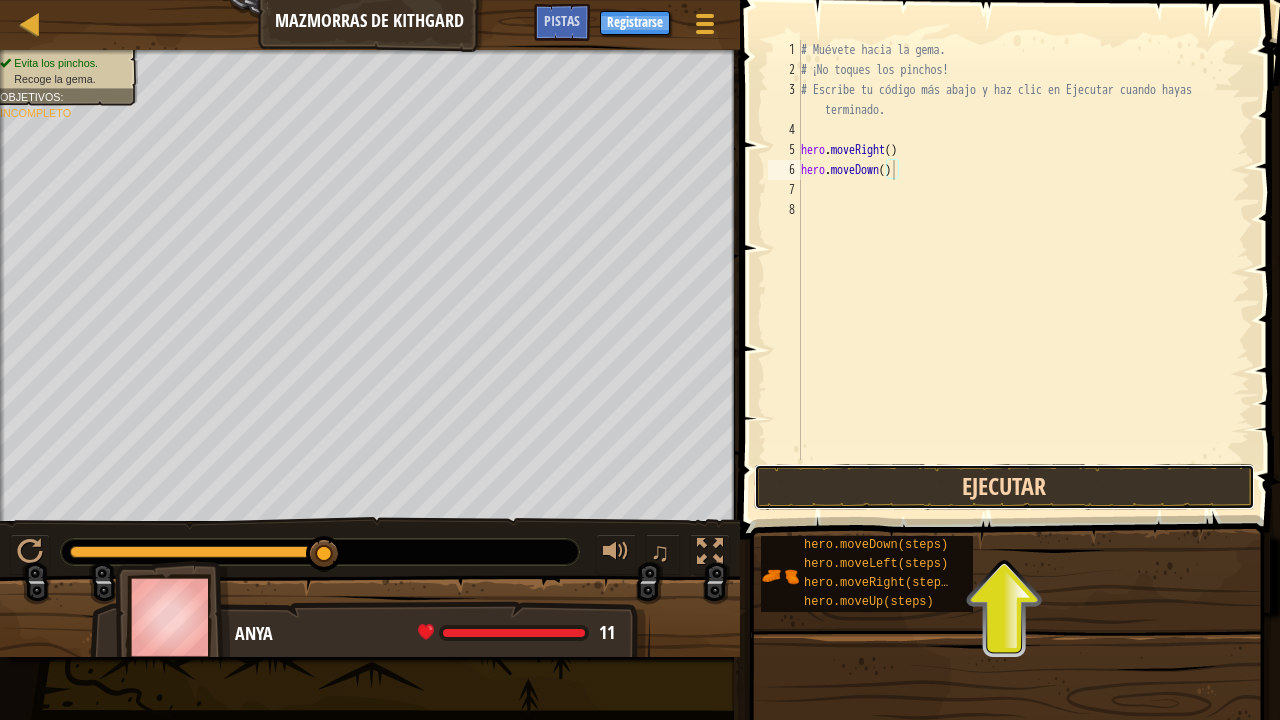 click on "Ejecutar" at bounding box center [1004, 487] 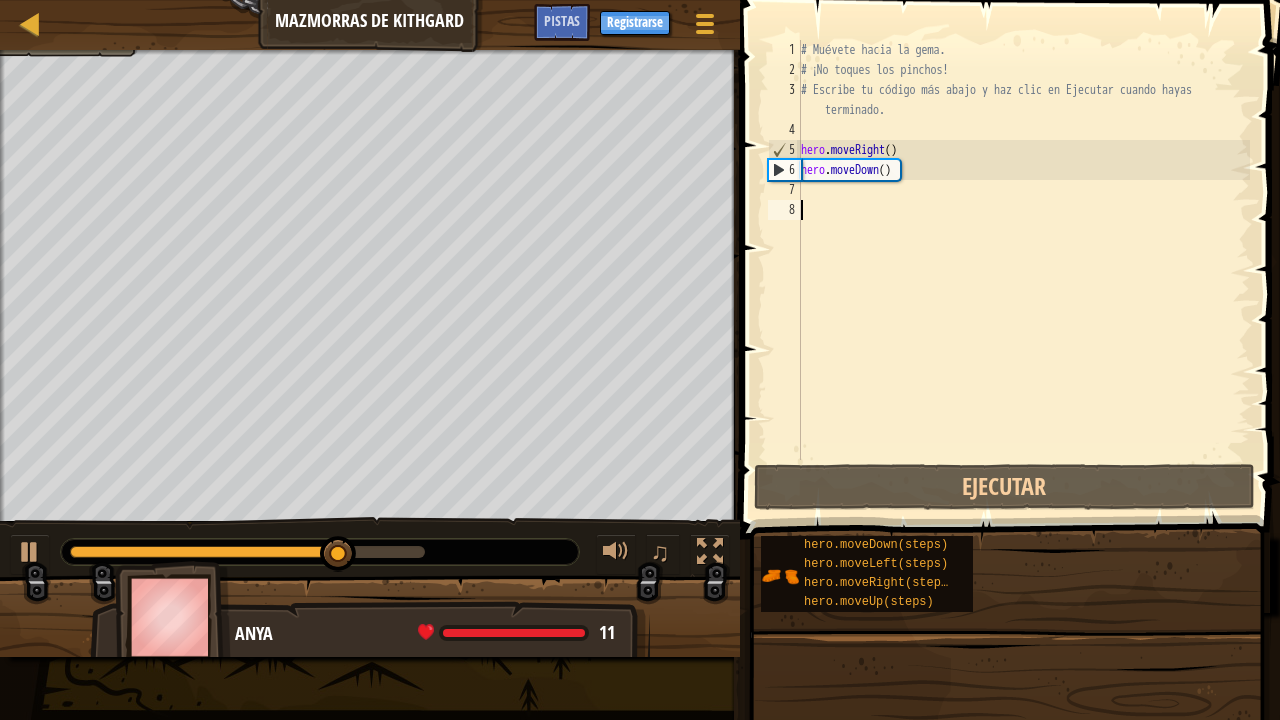 click on "# Muévete hacia la gema. # ¡No toques los pinchos! # Escribe tu código más abajo y haz clic en Ejecutar cuando hayas       terminado. hero . moveRight ( ) hero . moveDown ( )" at bounding box center (1023, 270) 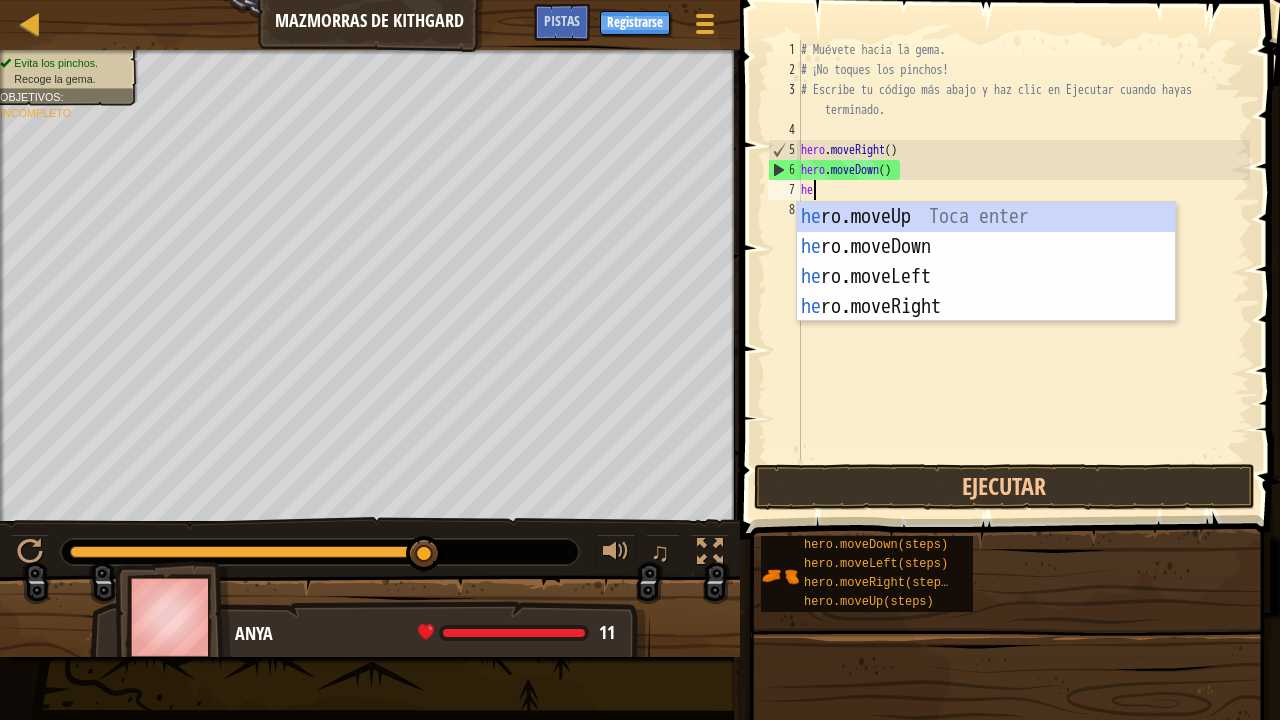 scroll, scrollTop: 9, scrollLeft: 0, axis: vertical 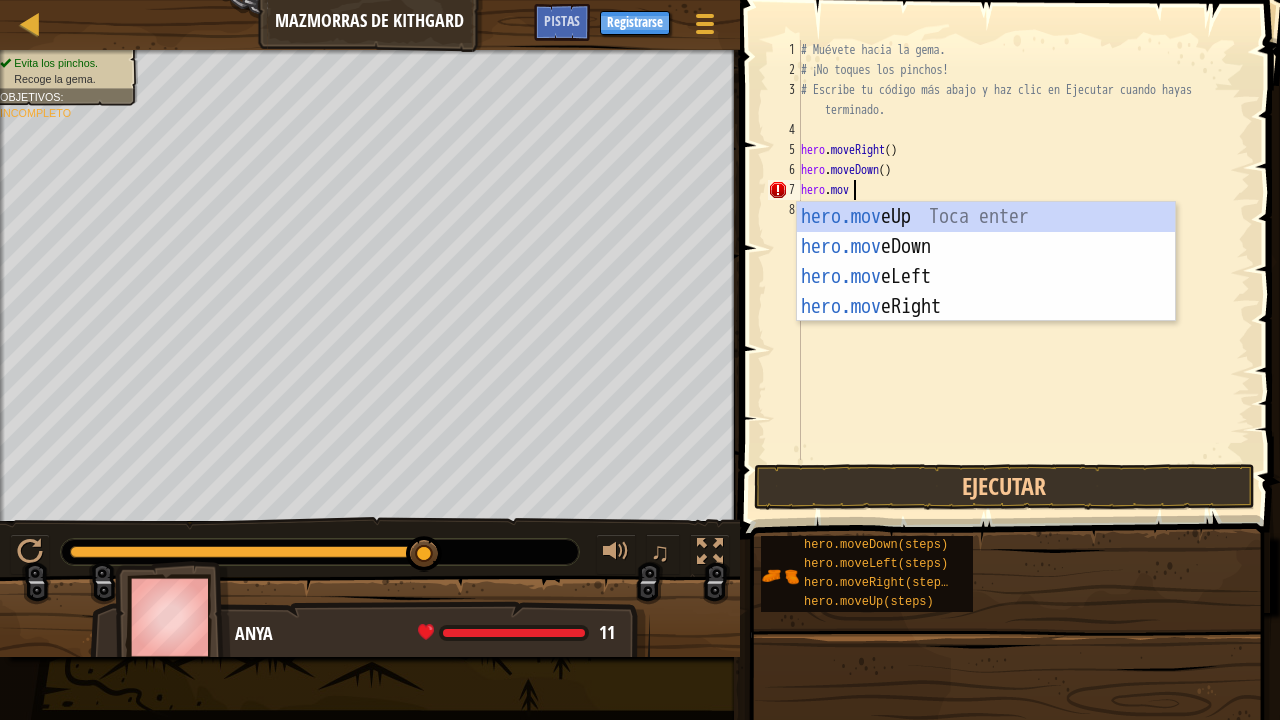 type on "hero.move" 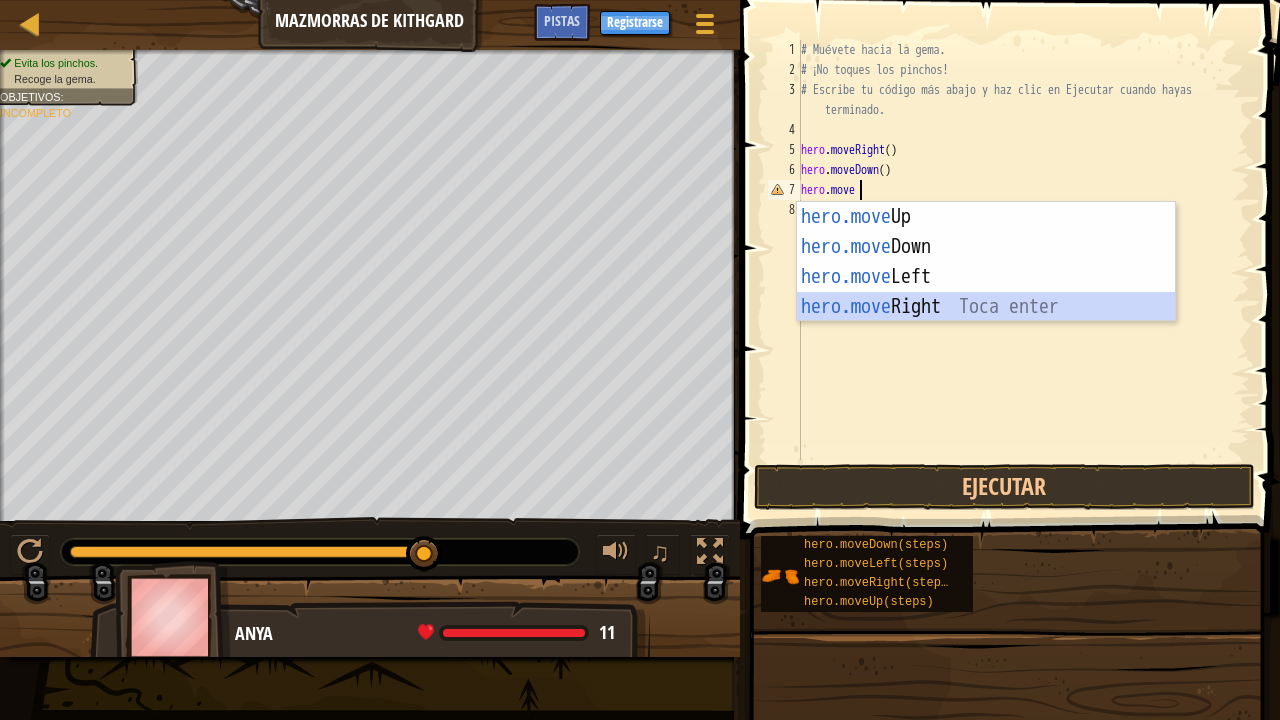 type 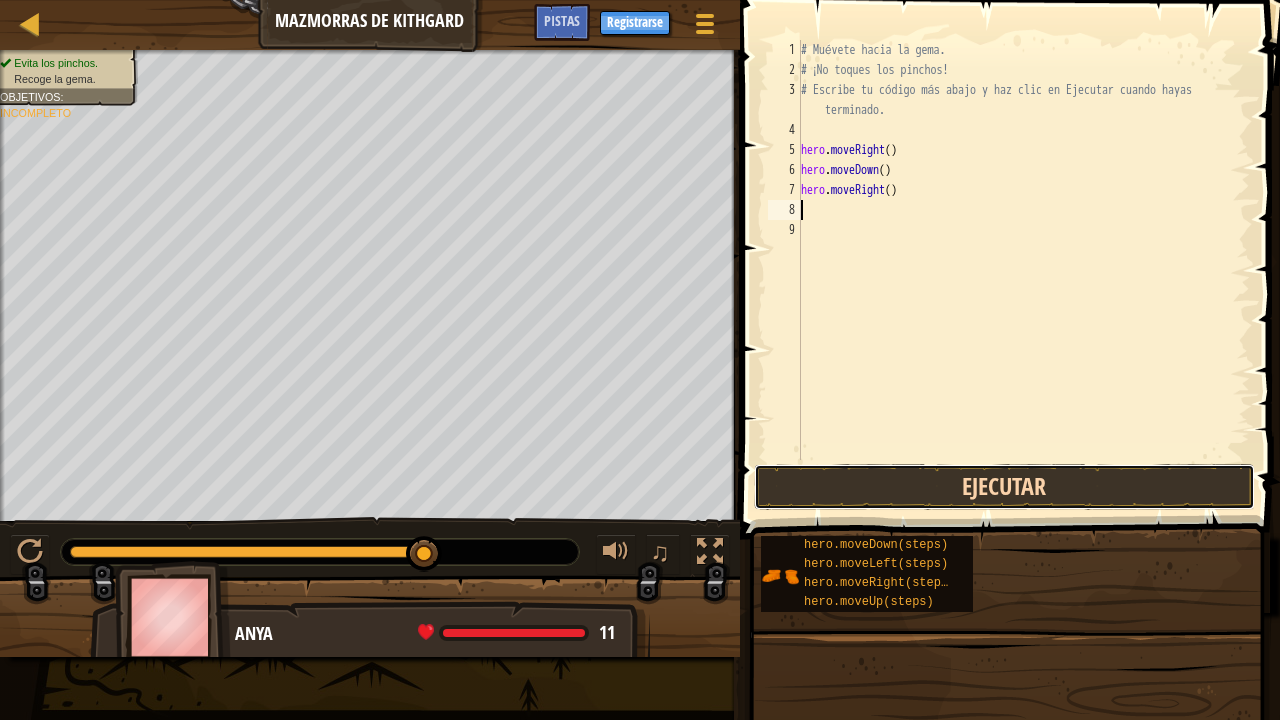 click on "Ejecutar" at bounding box center (1004, 487) 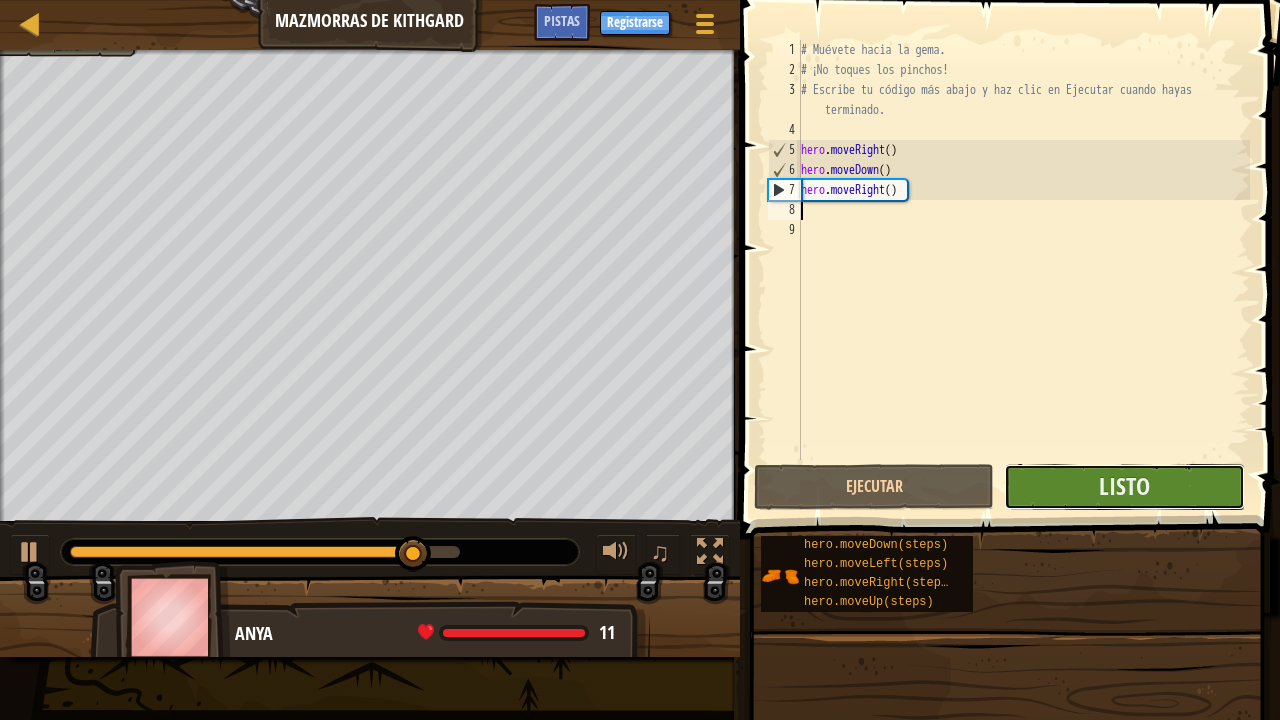click on "Listo" at bounding box center [1124, 487] 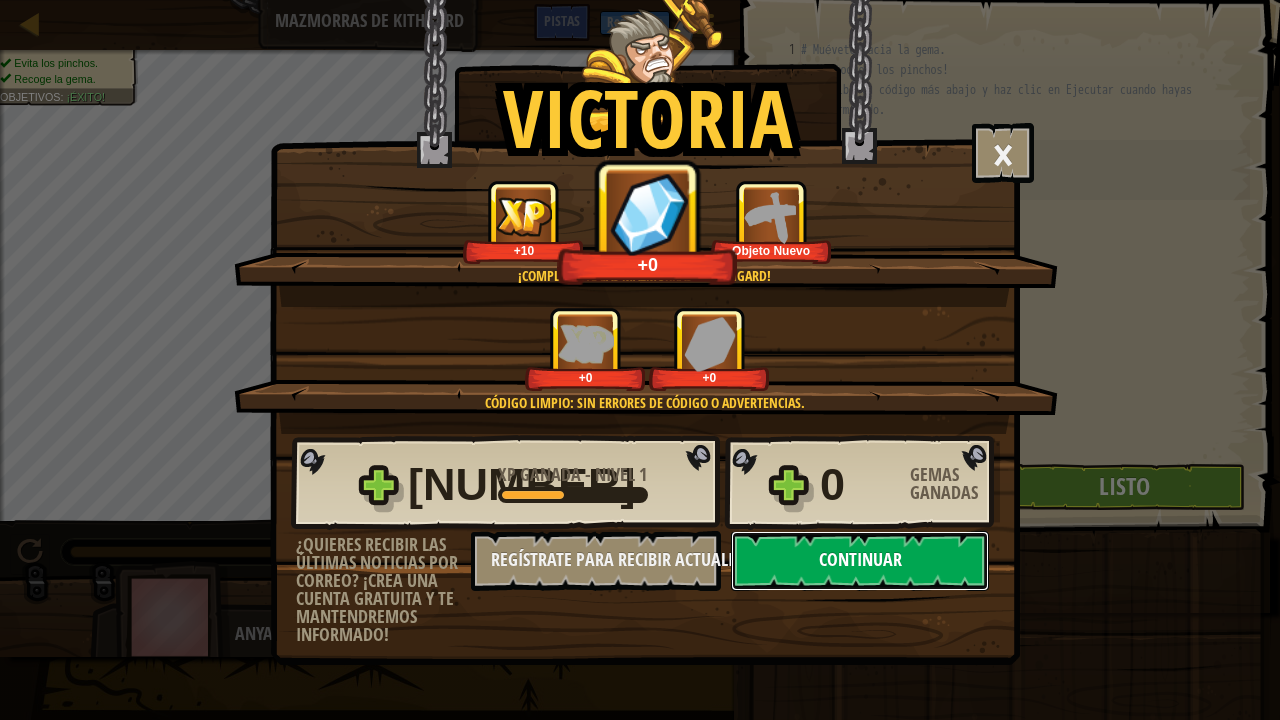 click on "Continuar" at bounding box center [860, 561] 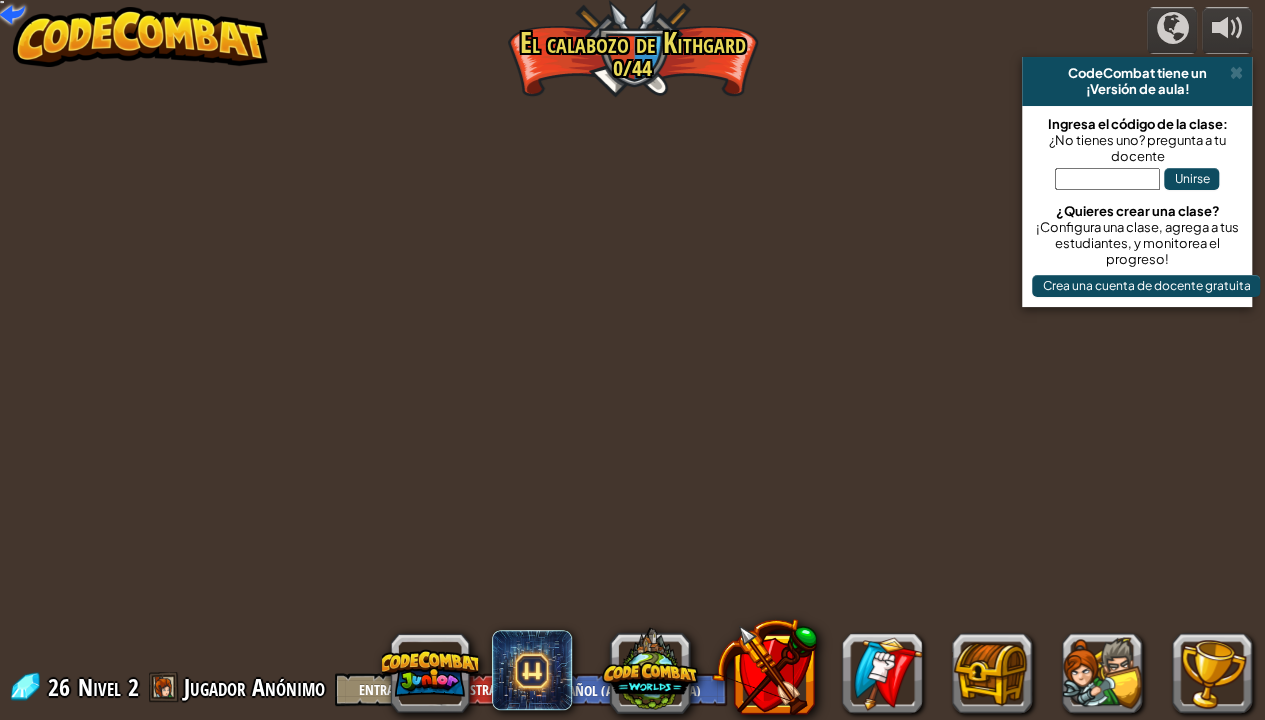 select on "es-419" 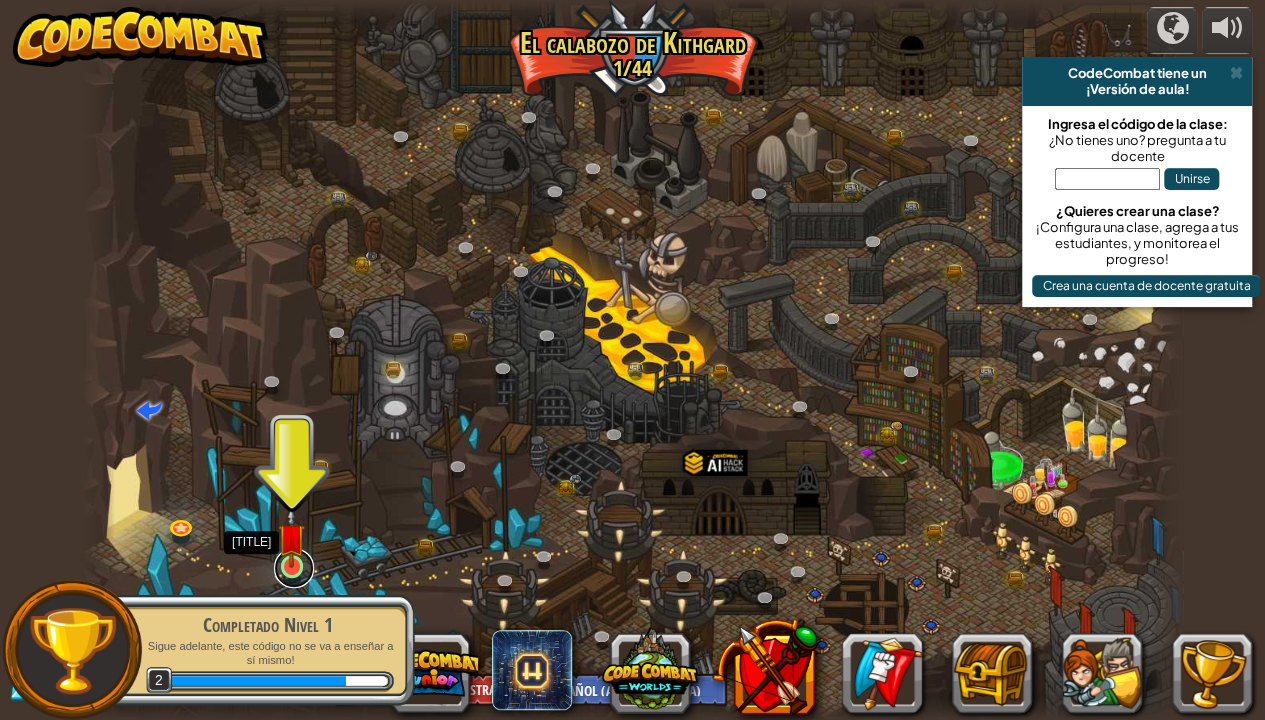 click at bounding box center [294, 568] 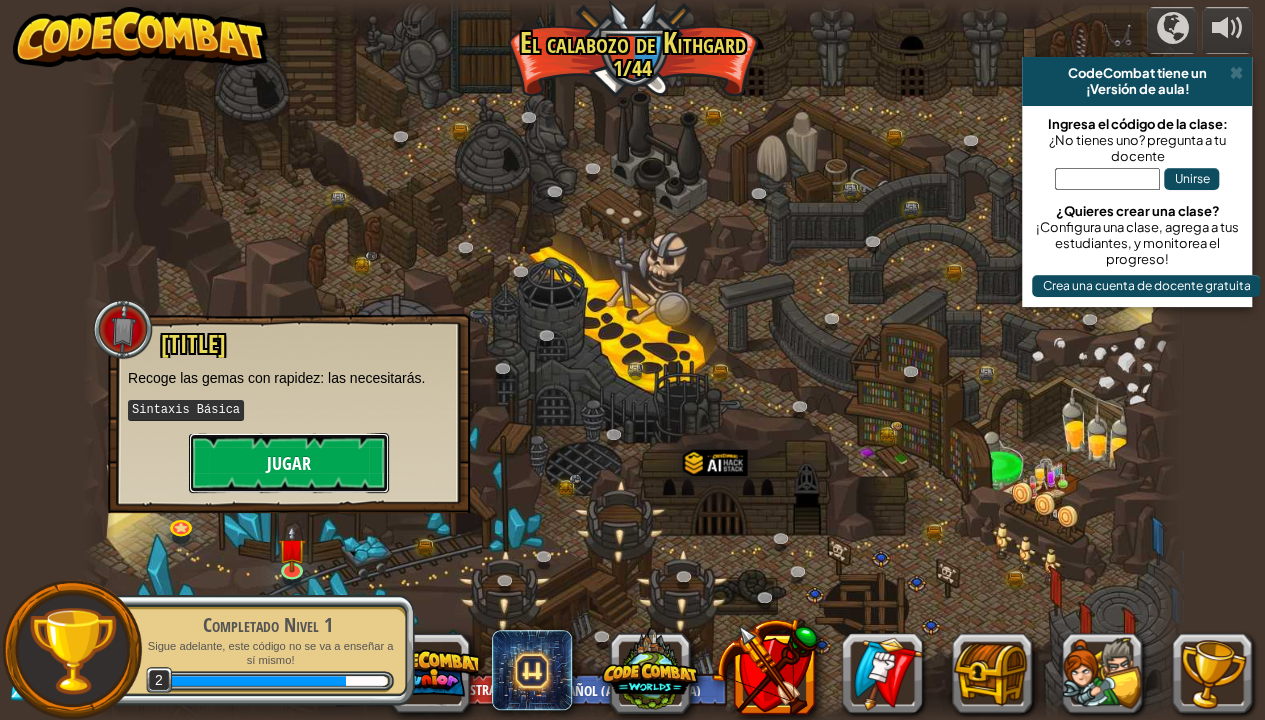 click on "Jugar" at bounding box center [289, 463] 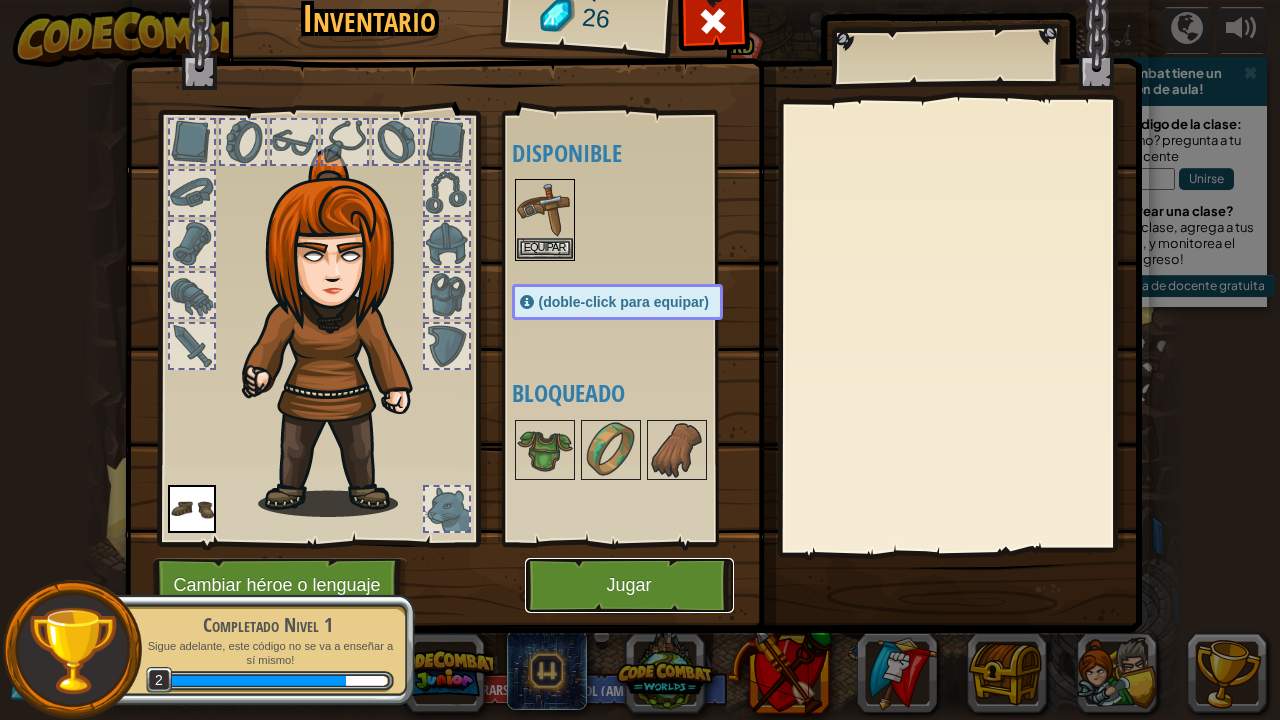 click on "Jugar" at bounding box center (629, 585) 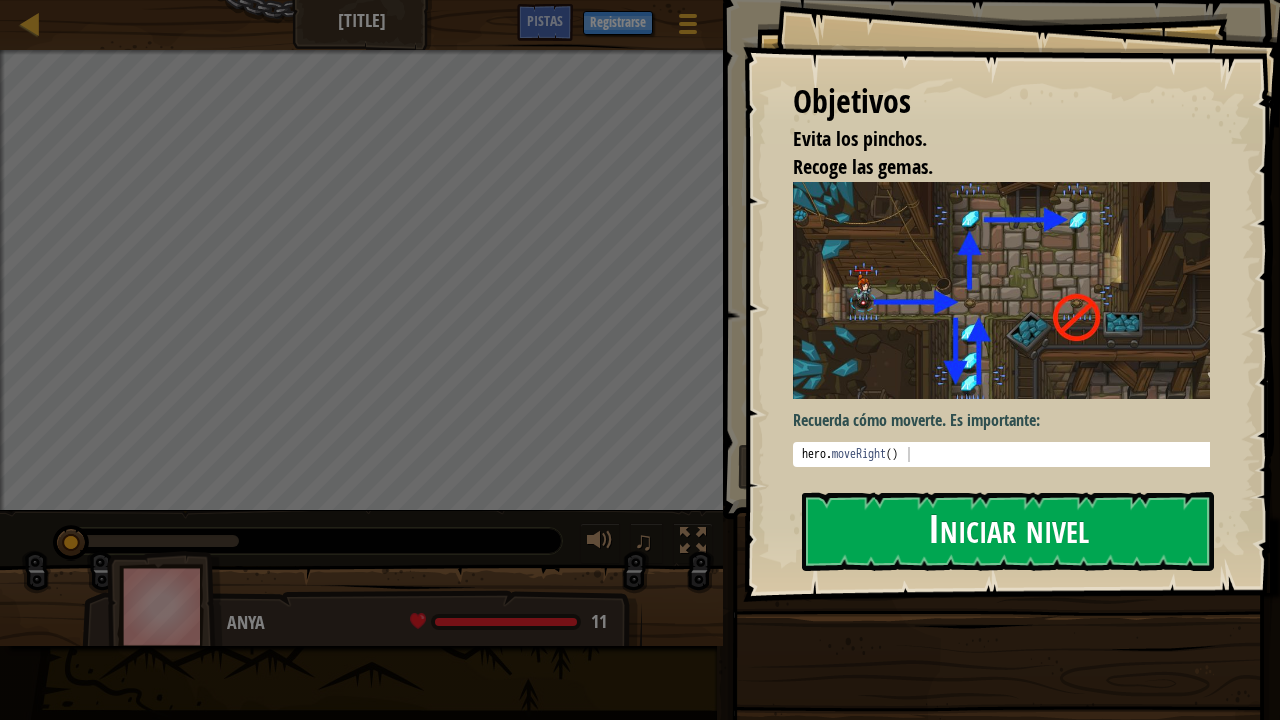 click on "Iniciar nivel" at bounding box center [1008, 531] 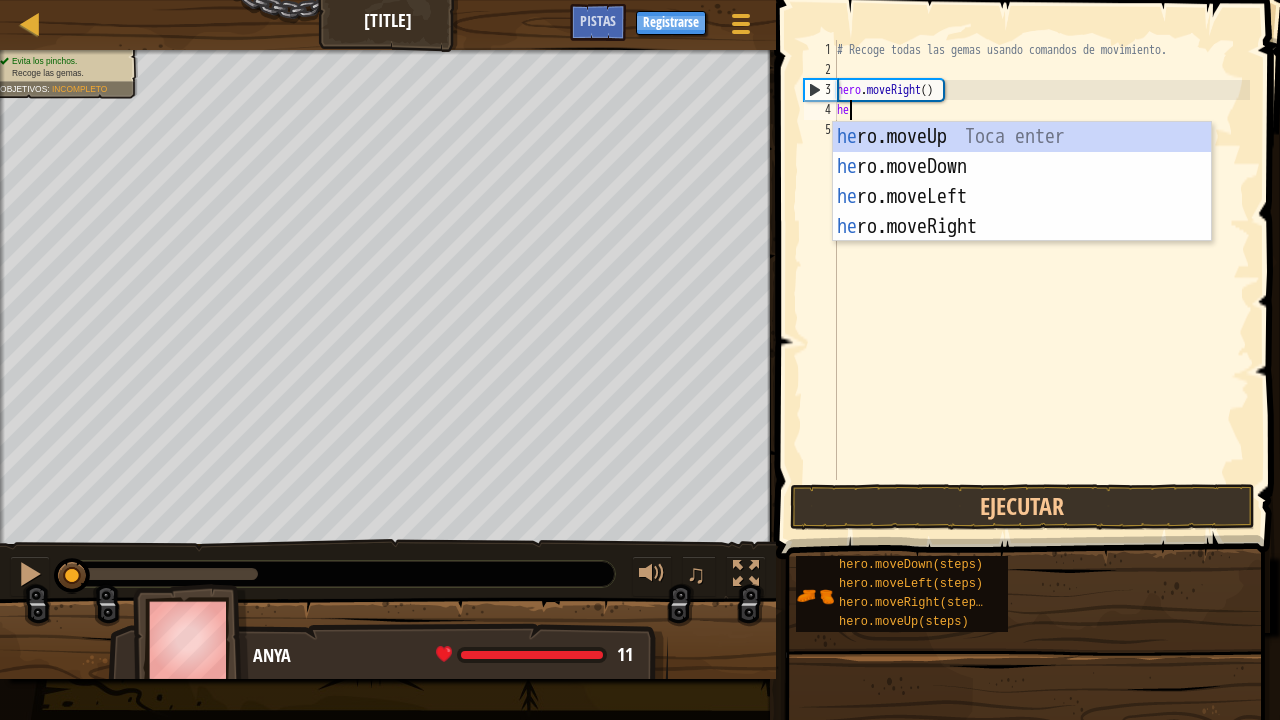 scroll, scrollTop: 9, scrollLeft: 0, axis: vertical 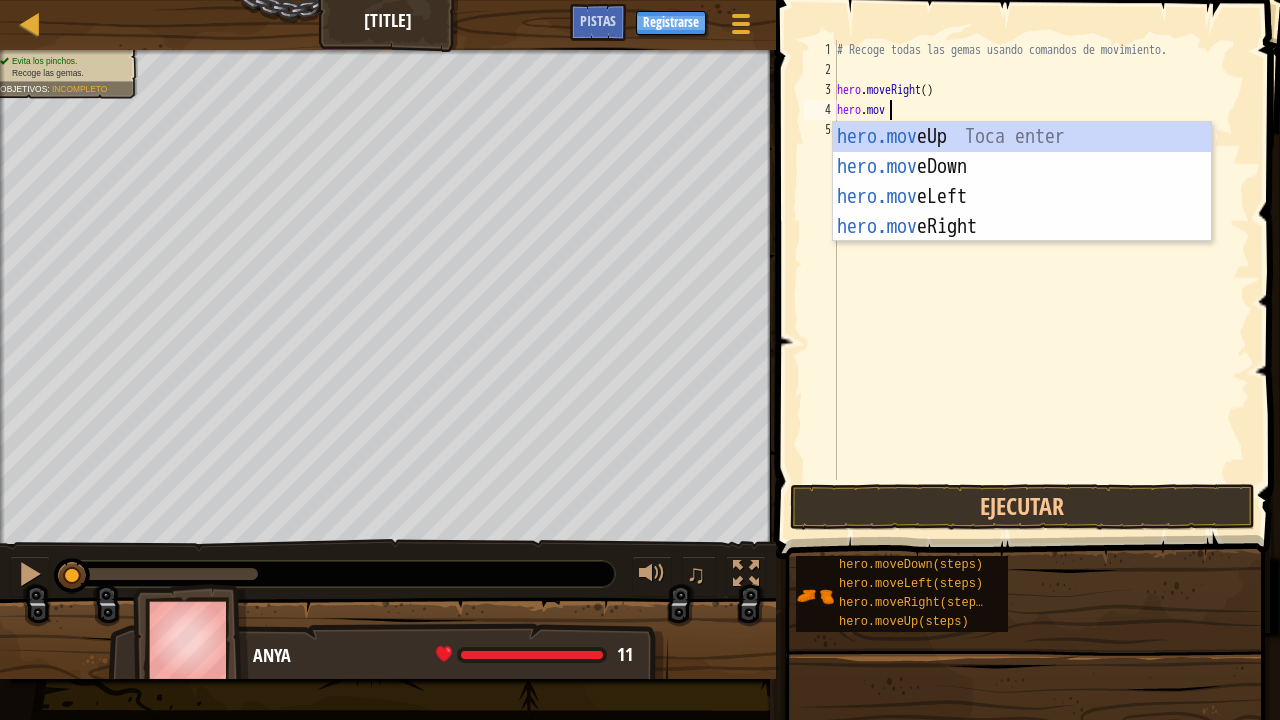 type on "hero.move" 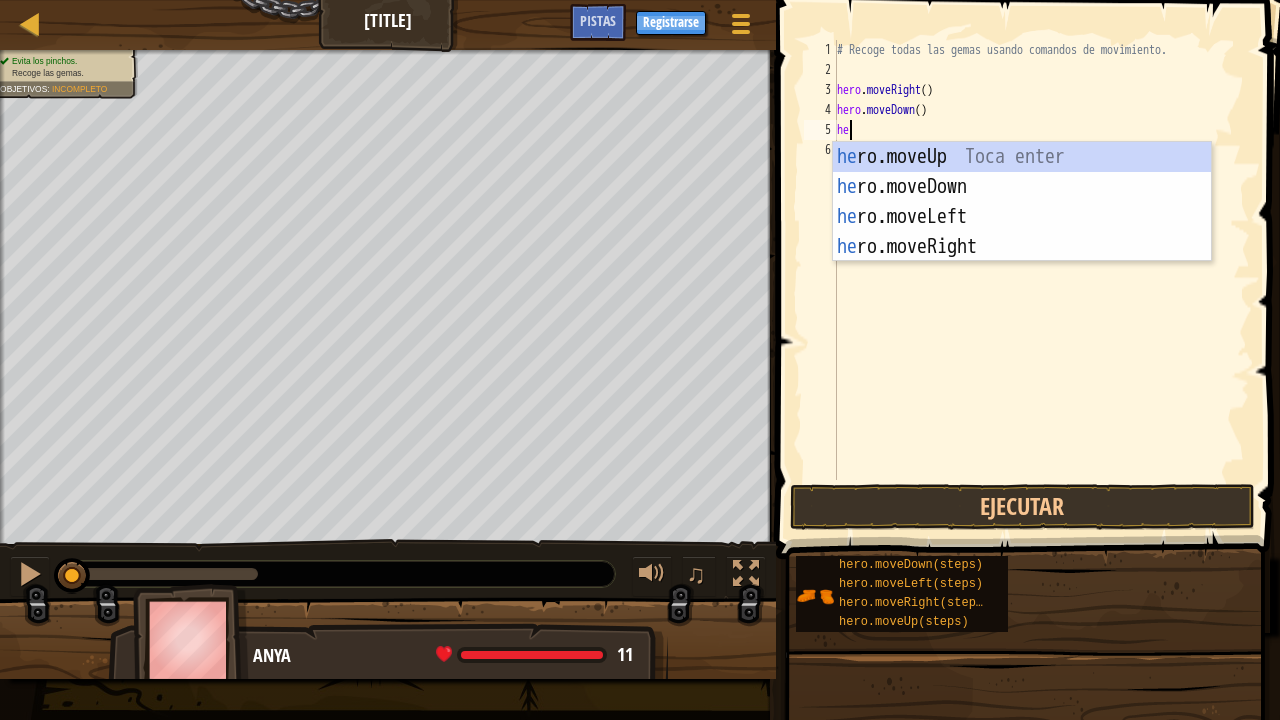 scroll, scrollTop: 9, scrollLeft: 0, axis: vertical 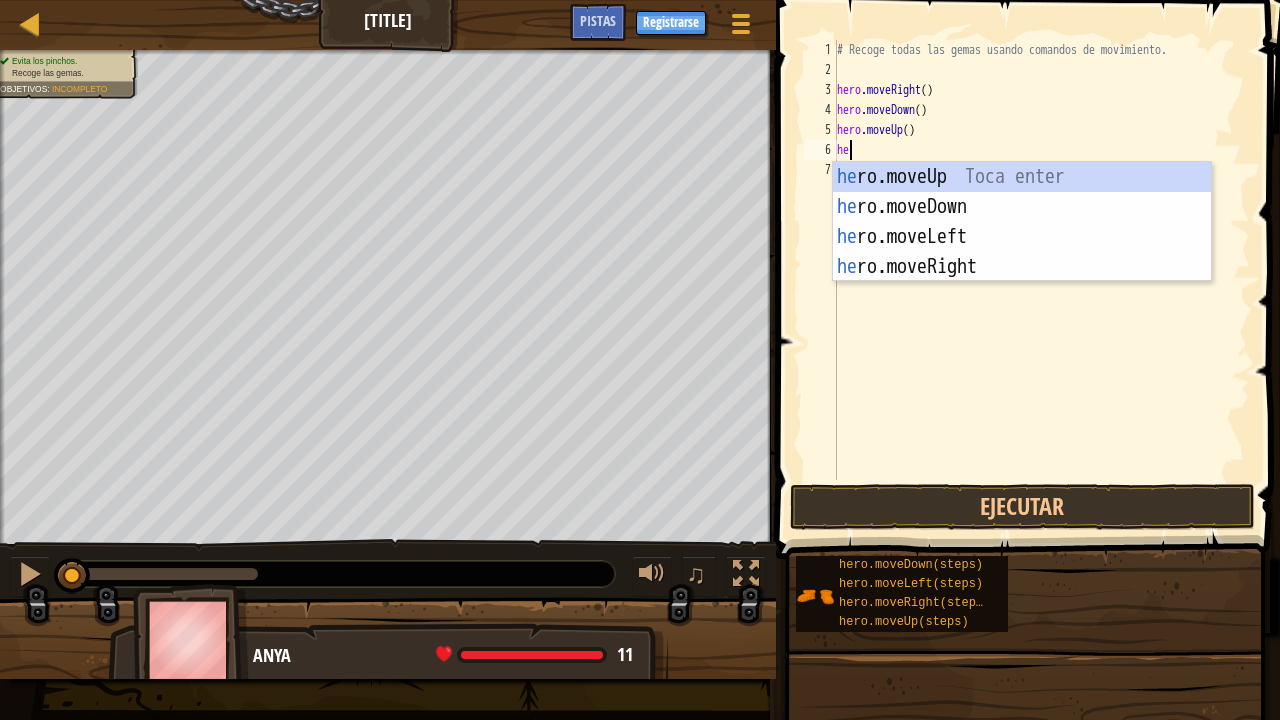 type on "hero" 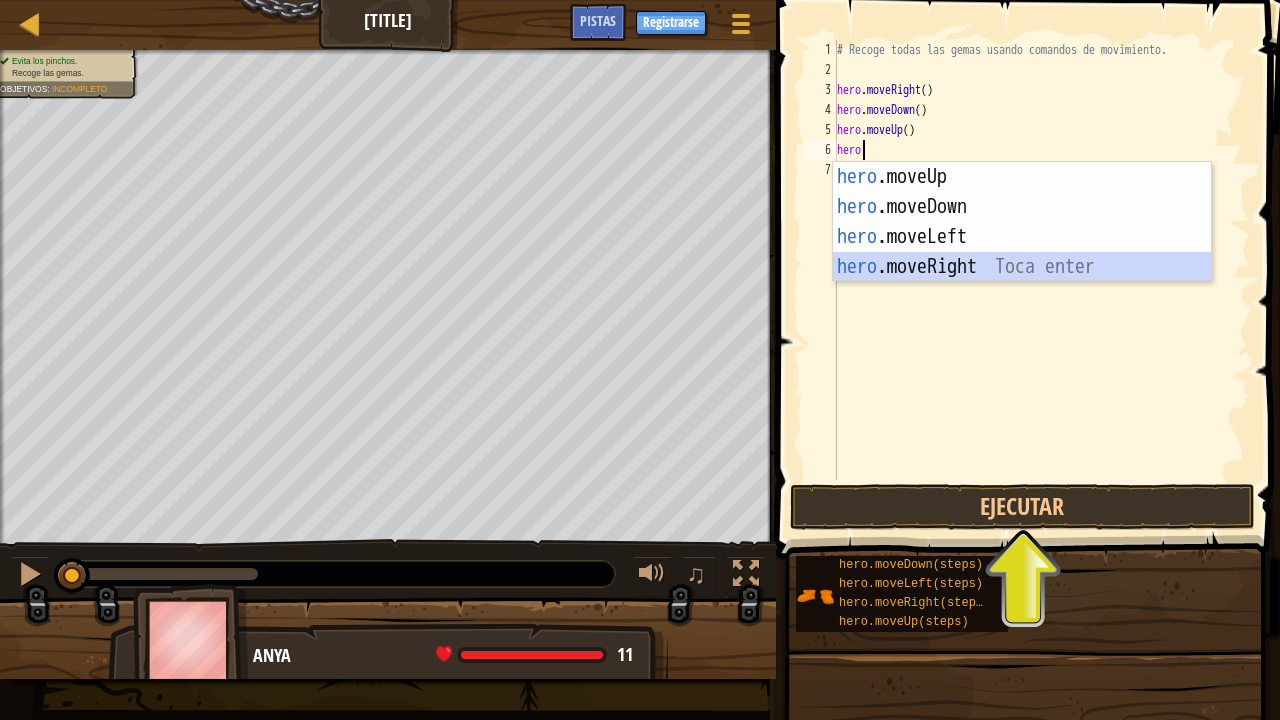 scroll, scrollTop: 9, scrollLeft: 0, axis: vertical 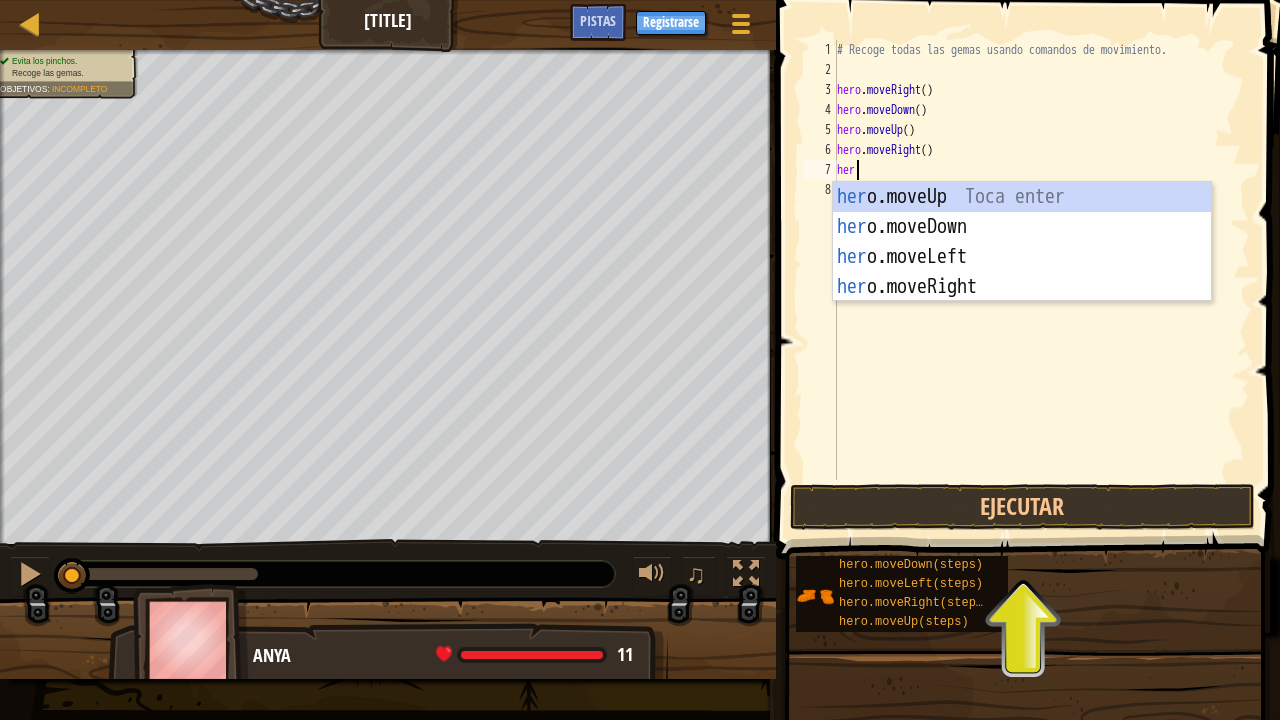 type on "hero" 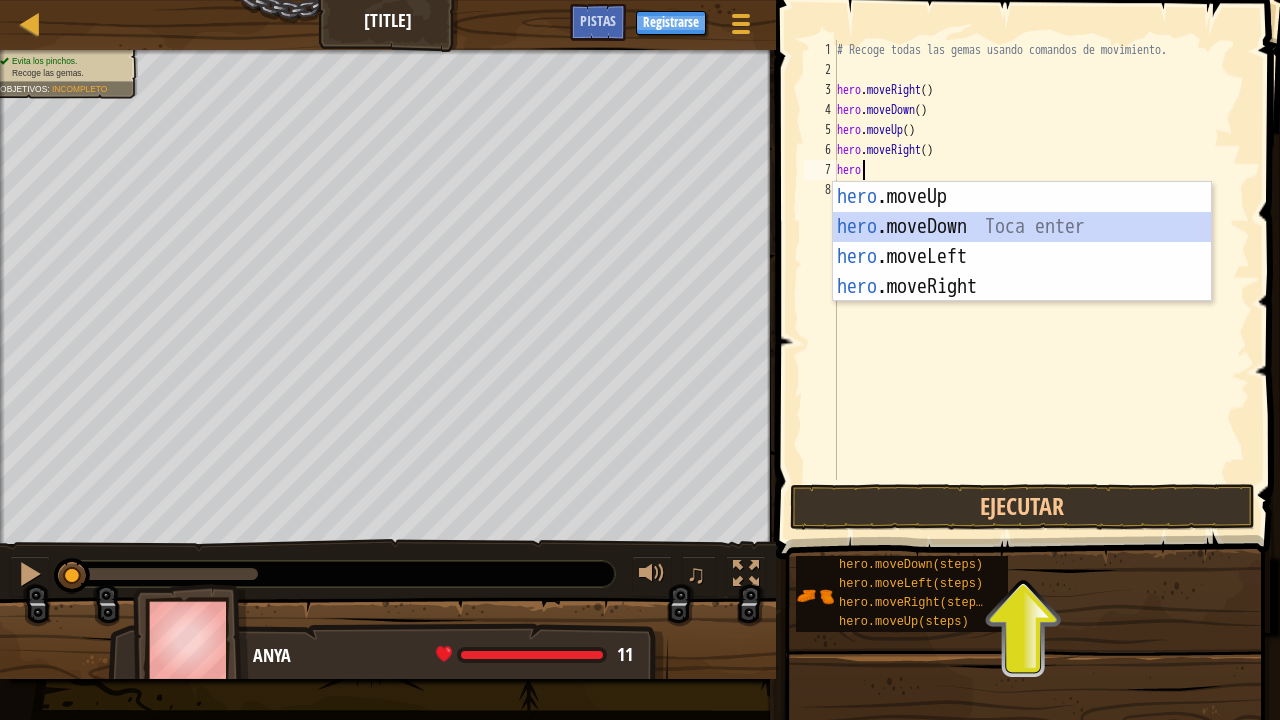 scroll, scrollTop: 9, scrollLeft: 0, axis: vertical 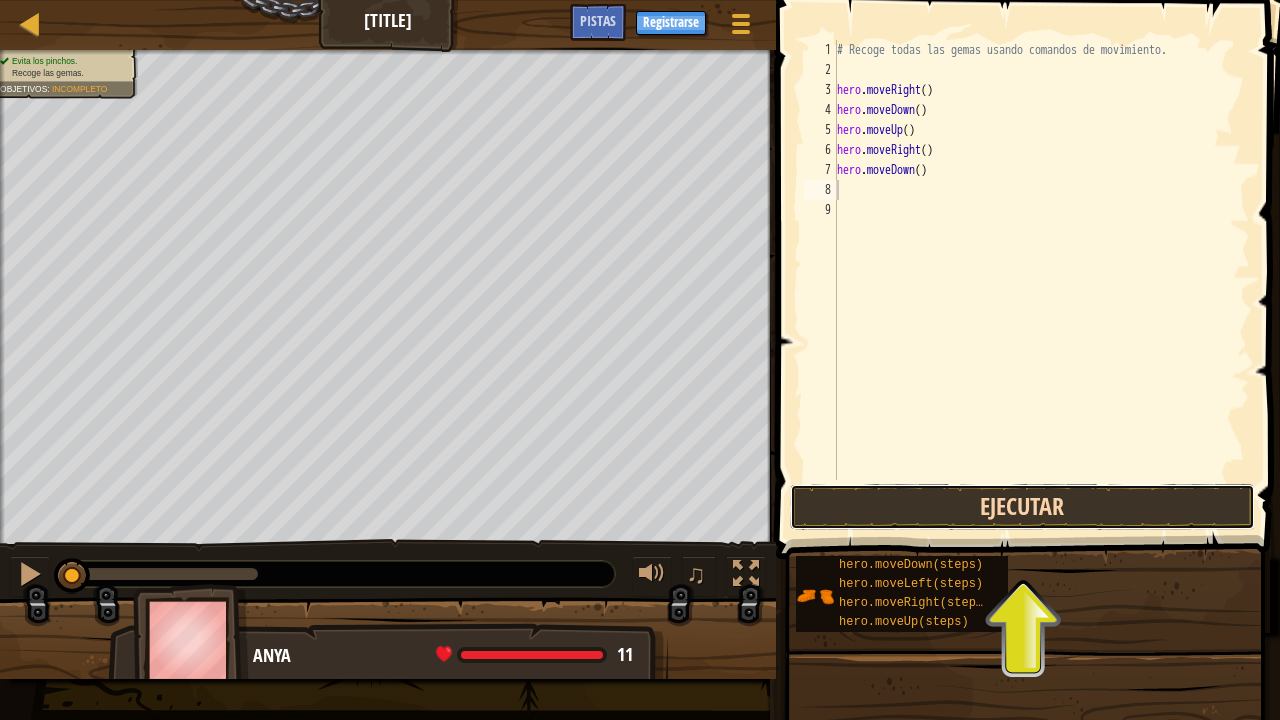 click on "Ejecutar" at bounding box center [1023, 507] 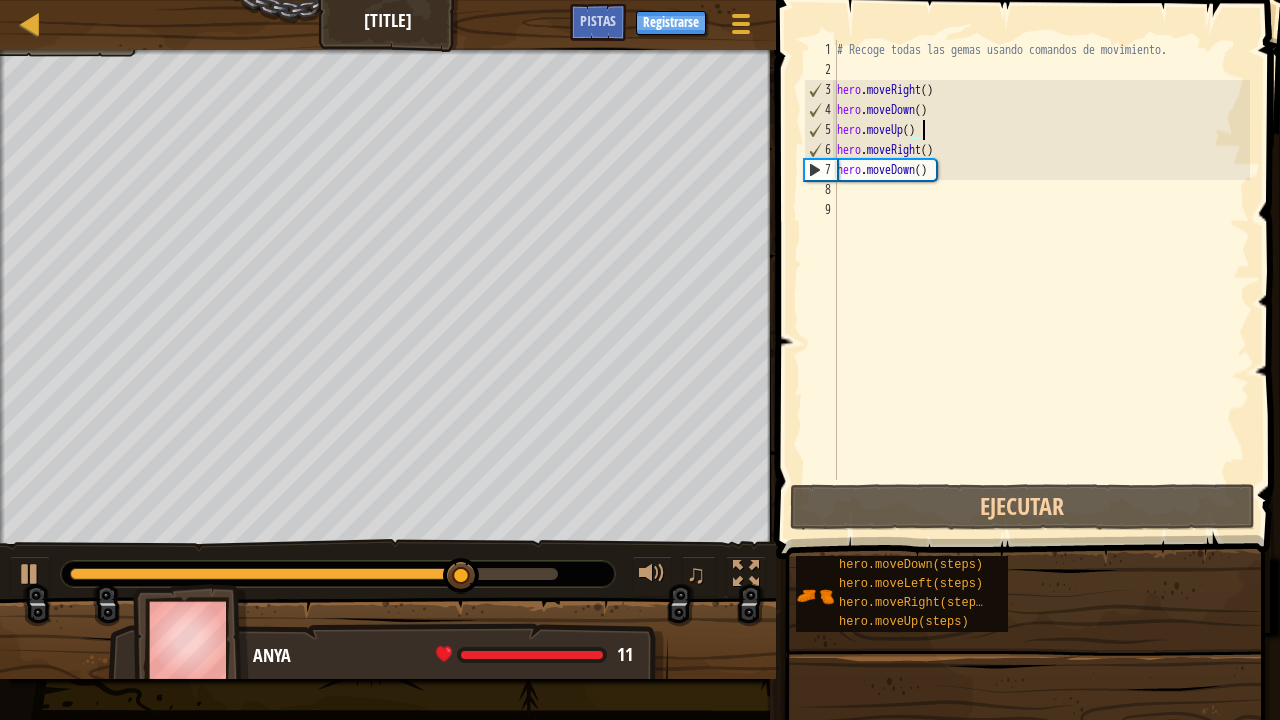 click on "# Recoge todas las gemas usando comandos de movimiento. hero . moveRight ( ) hero . moveDown ( ) hero . moveUp ( ) hero . moveRight ( ) hero . moveDown ( )" at bounding box center [1041, 280] 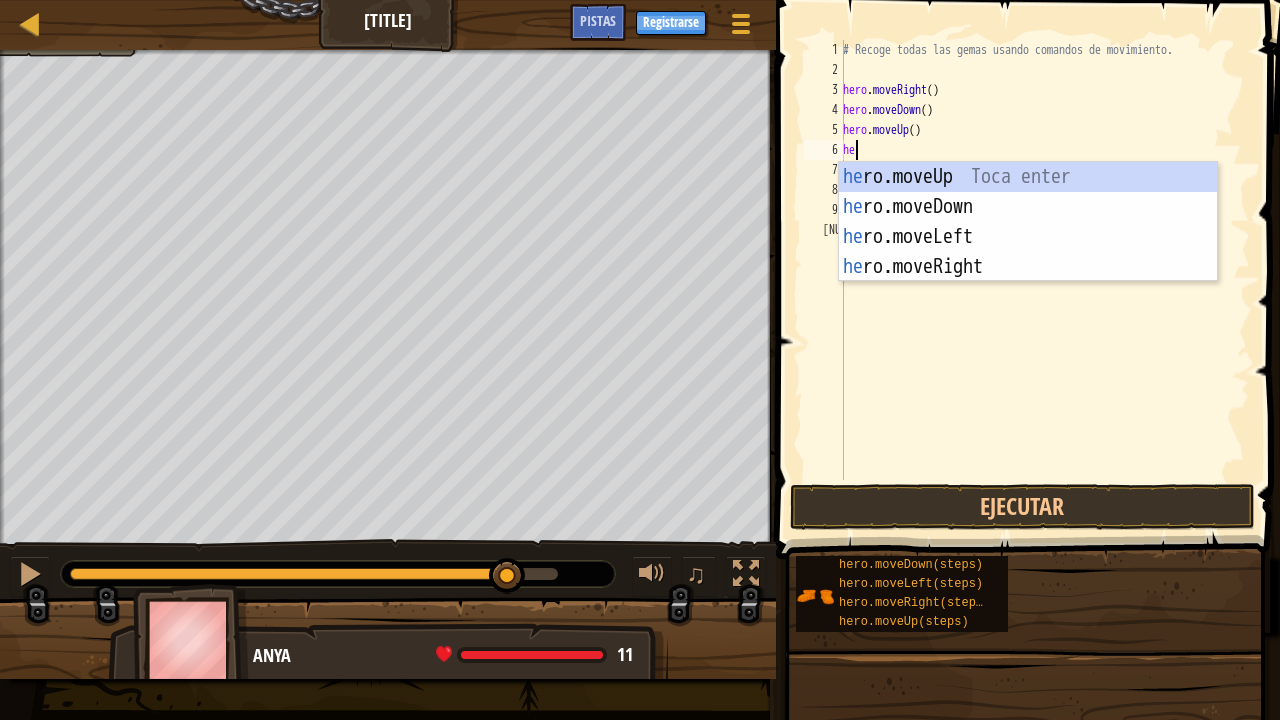 scroll, scrollTop: 9, scrollLeft: 0, axis: vertical 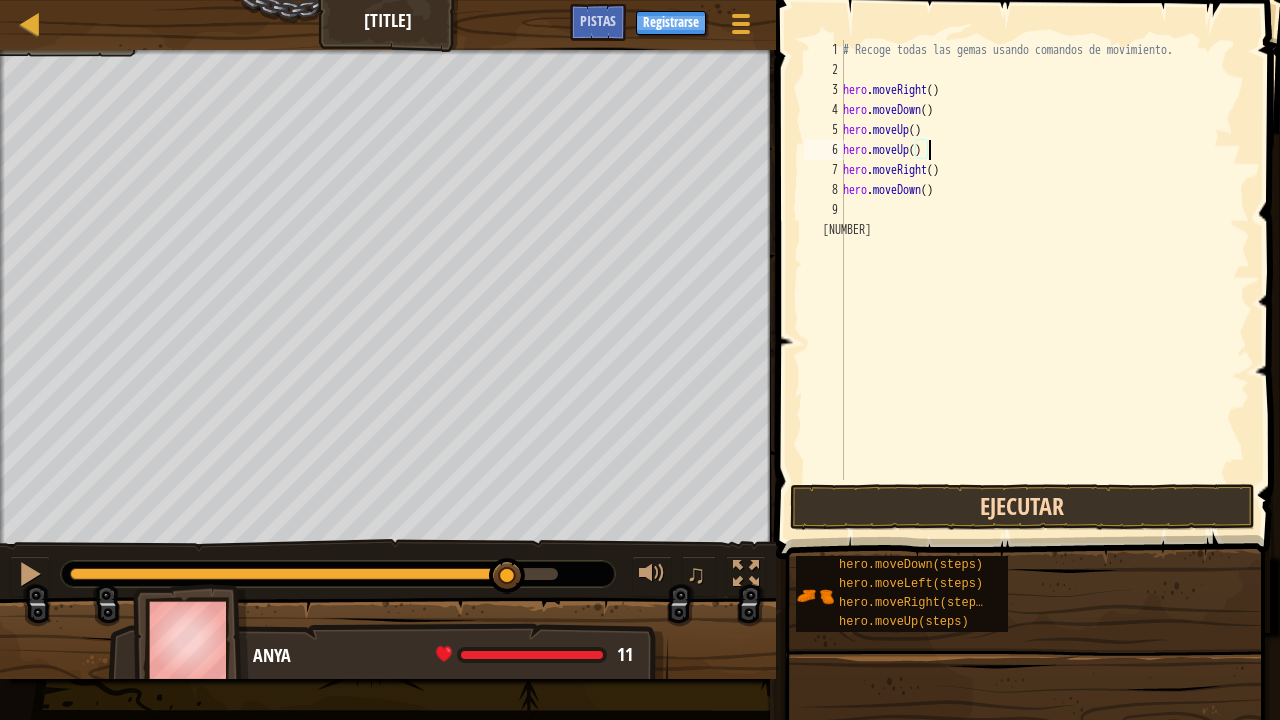 type on "hero.moveUp()" 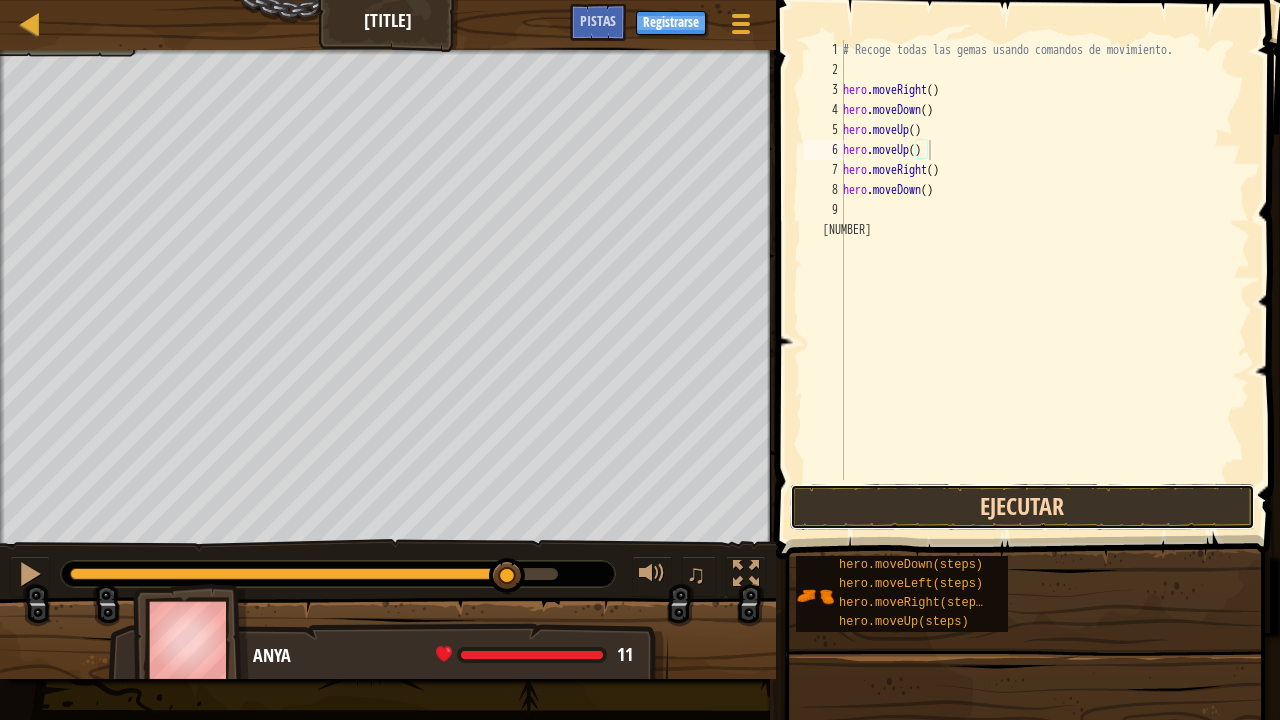 click on "Ejecutar" at bounding box center (1023, 507) 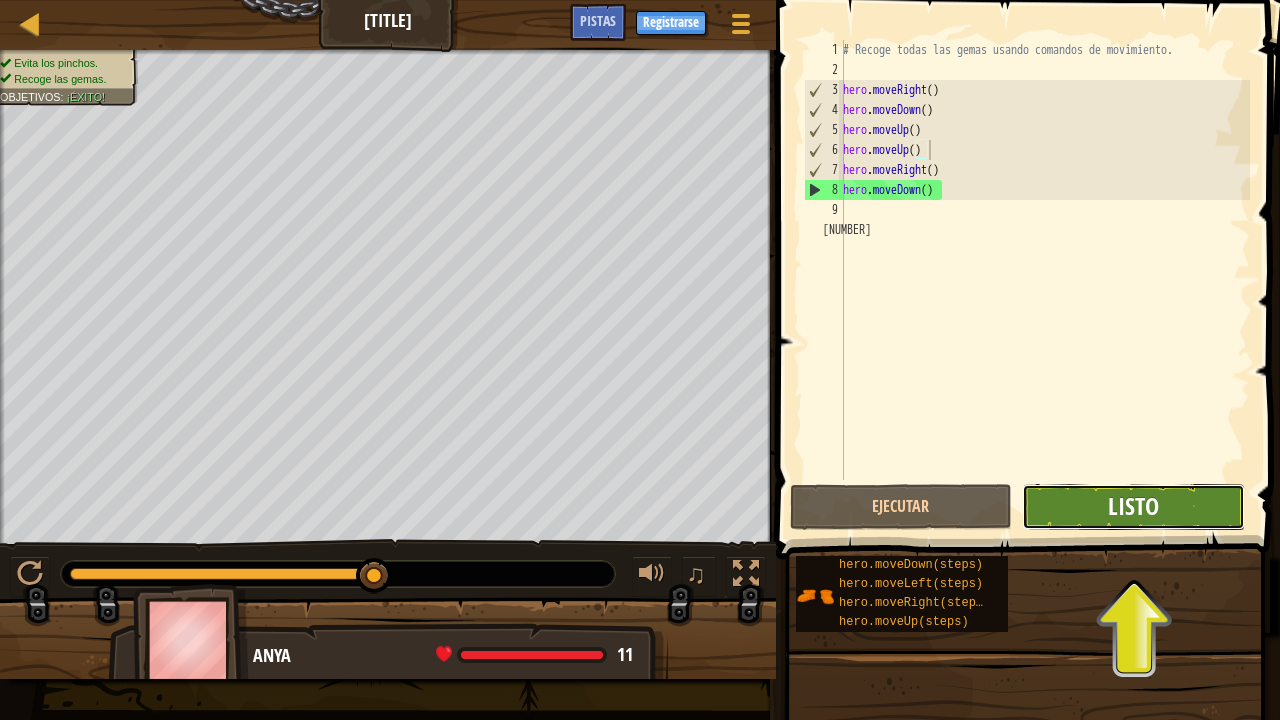 click on "Listo" at bounding box center (1133, 506) 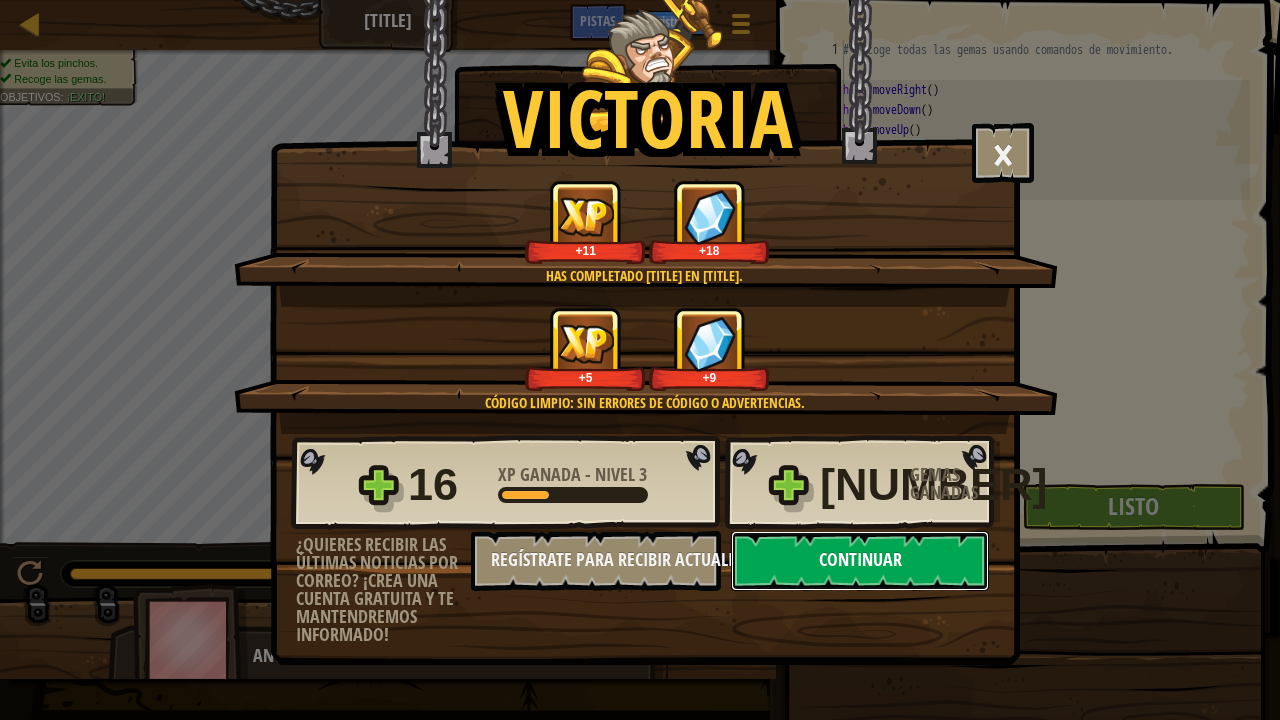 click on "Continuar" at bounding box center (860, 561) 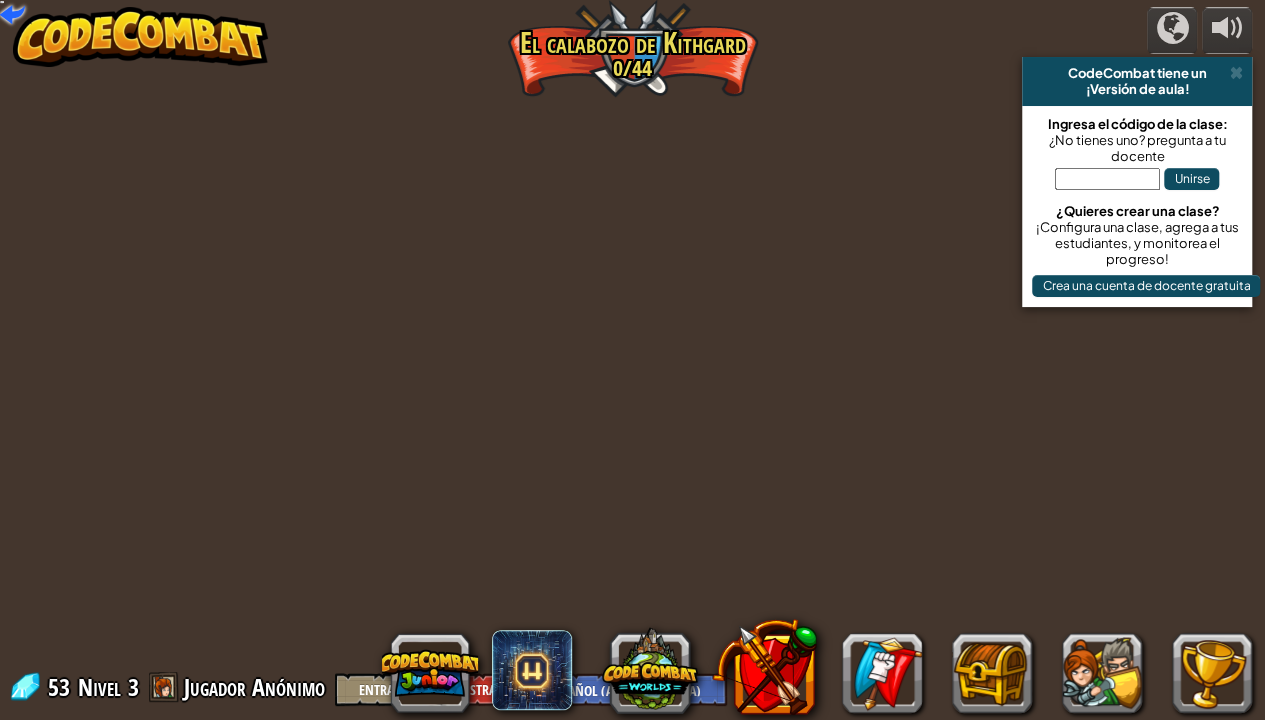 select on "es-419" 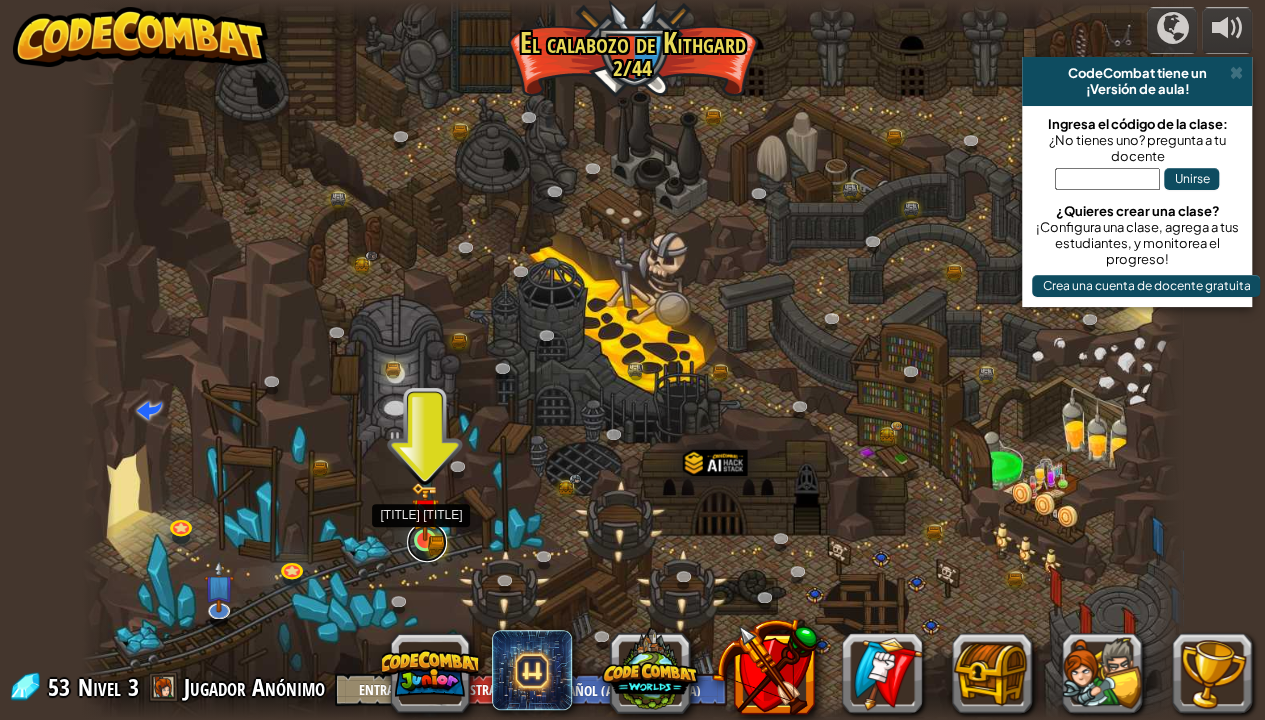 click at bounding box center (427, 542) 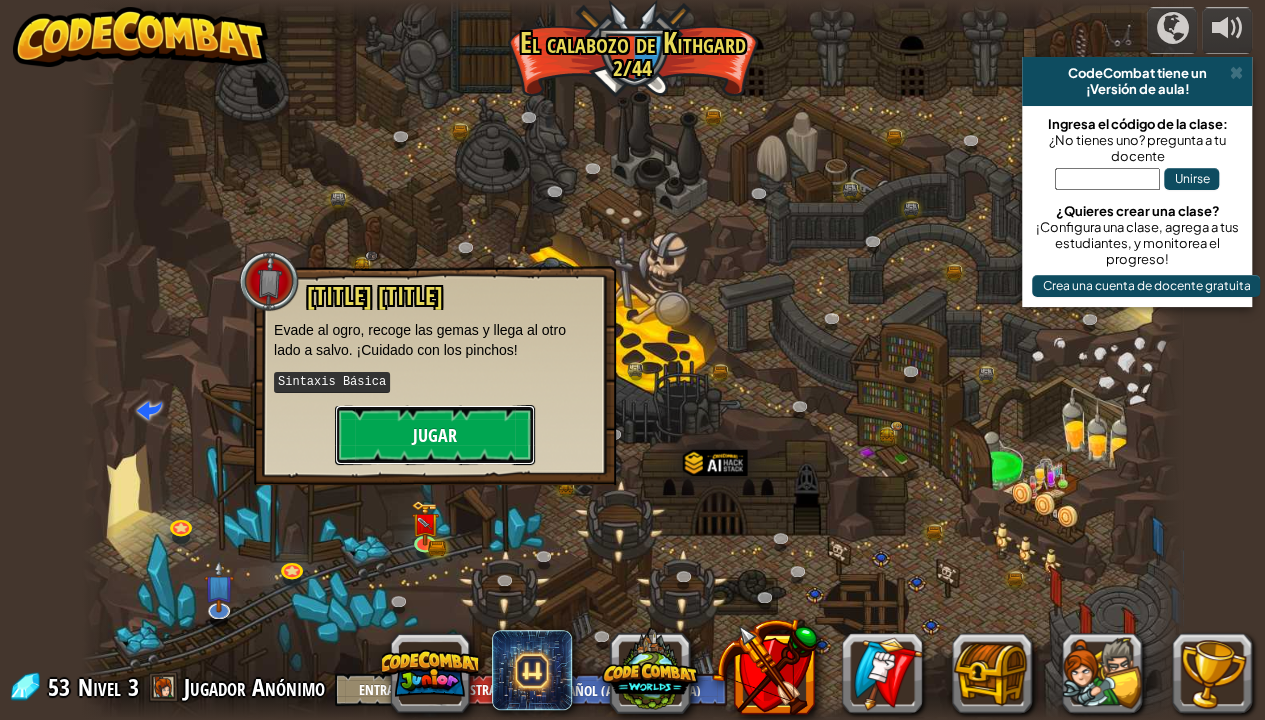 click on "Jugar" at bounding box center [435, 435] 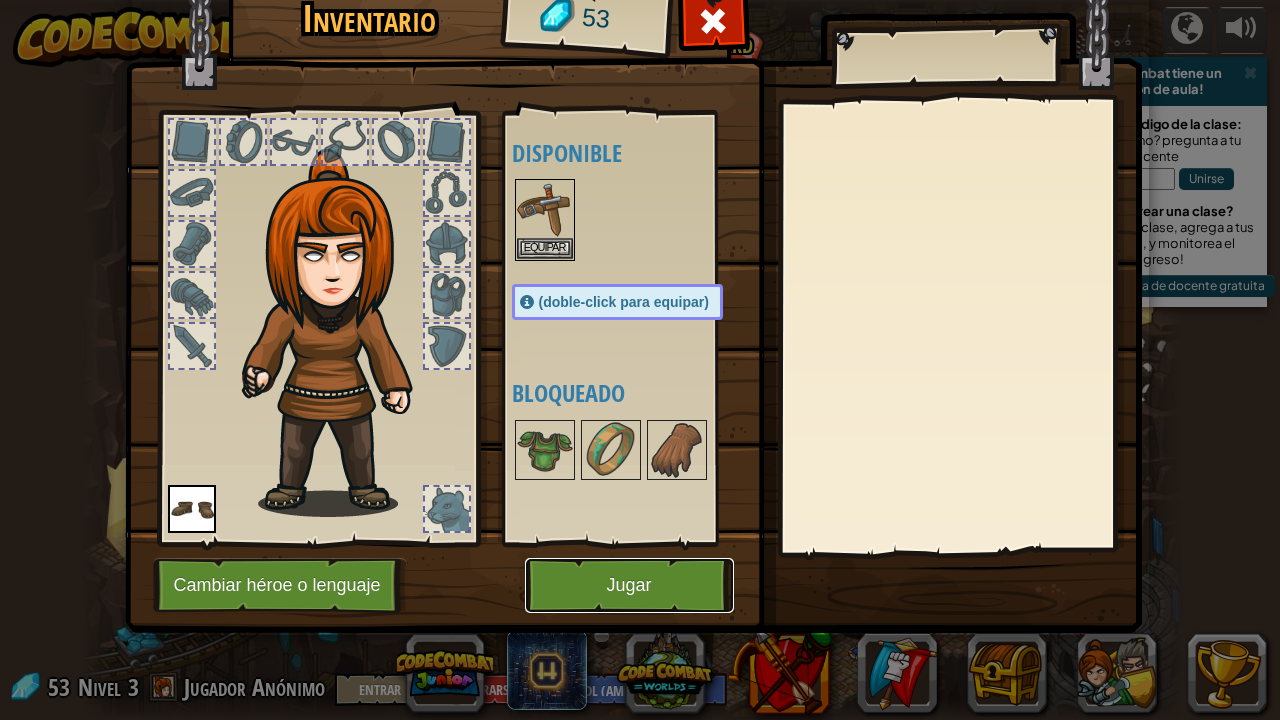 click on "Jugar" at bounding box center [629, 585] 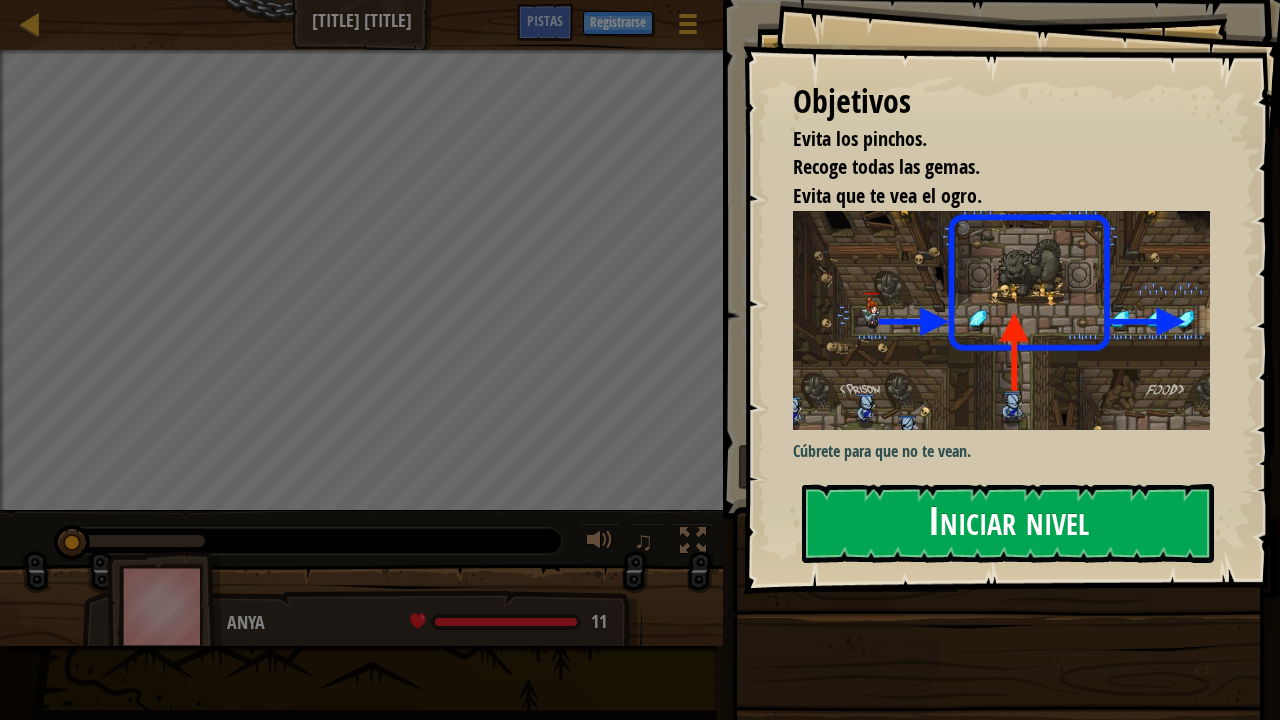 click on "Iniciar nivel" at bounding box center [1008, 523] 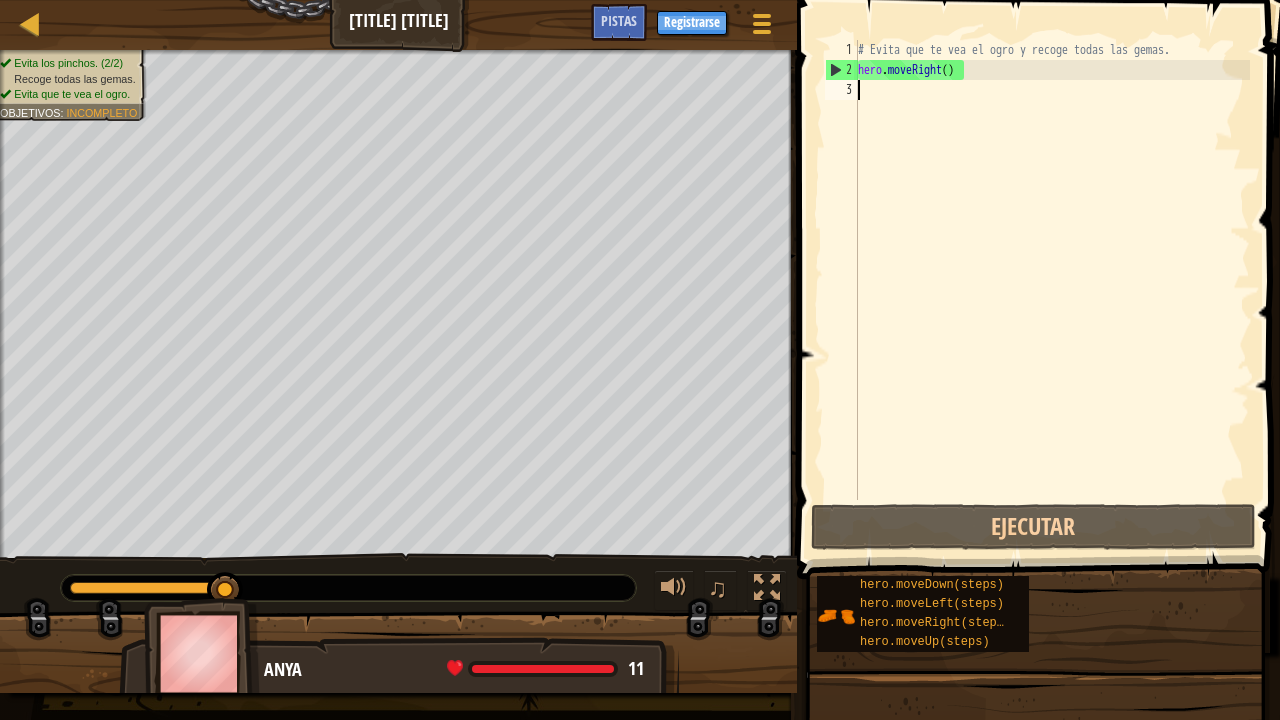 scroll, scrollTop: 9, scrollLeft: 0, axis: vertical 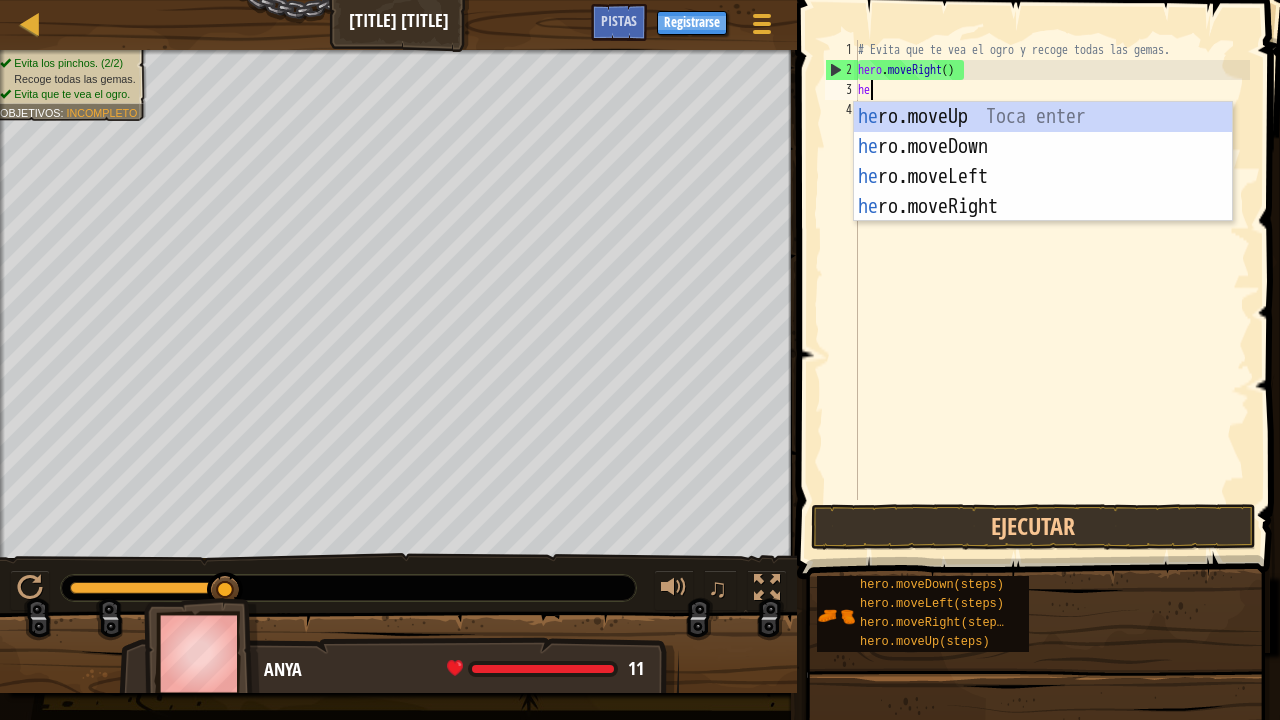 type on "hero" 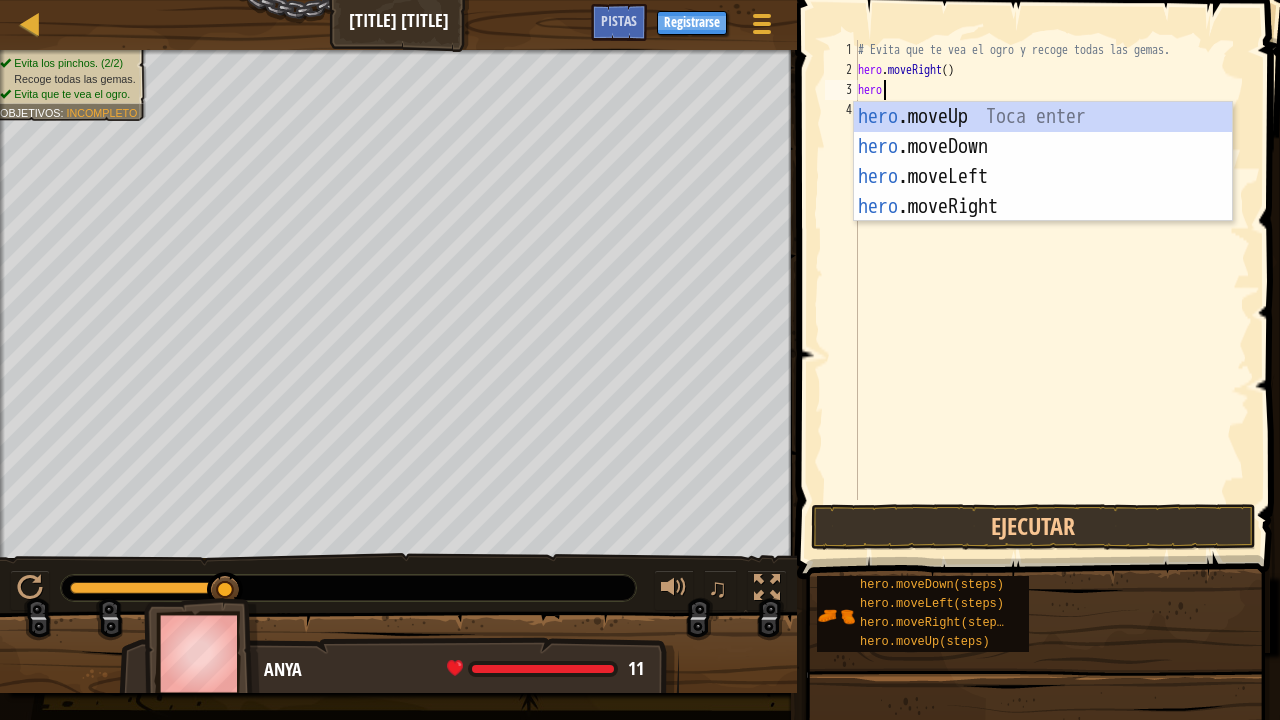 scroll, scrollTop: 9, scrollLeft: 0, axis: vertical 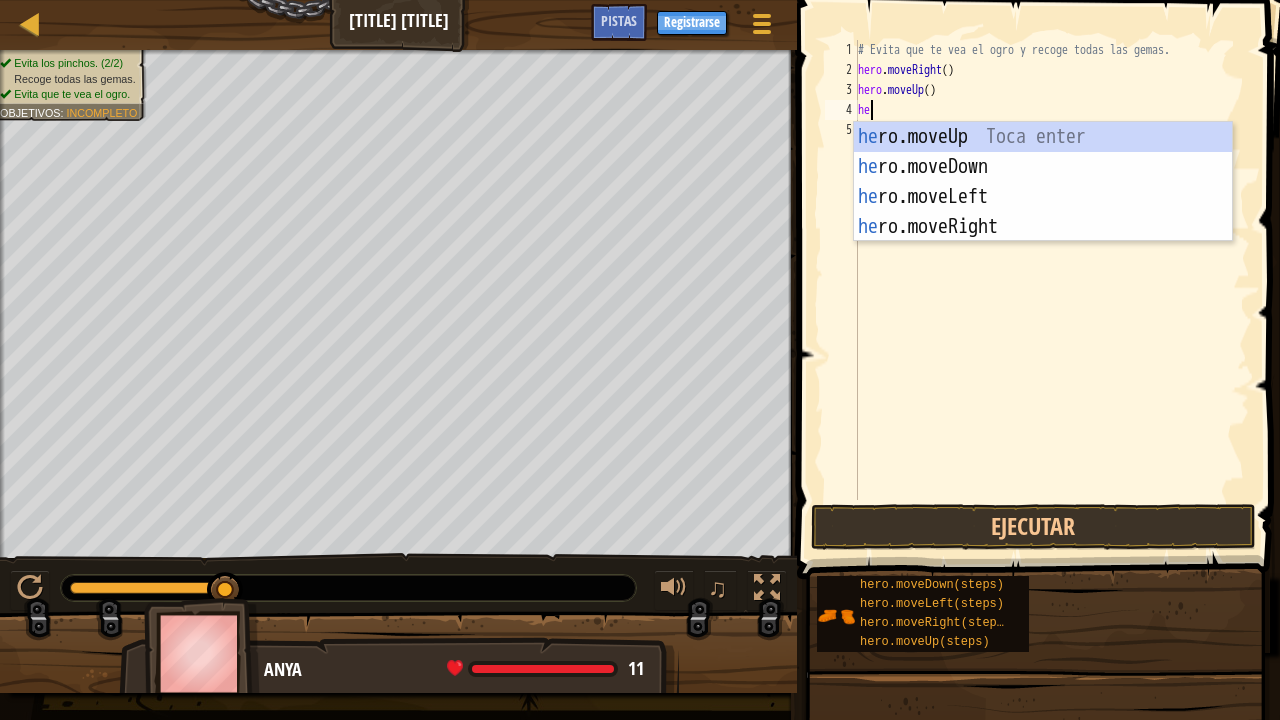 type on "hero" 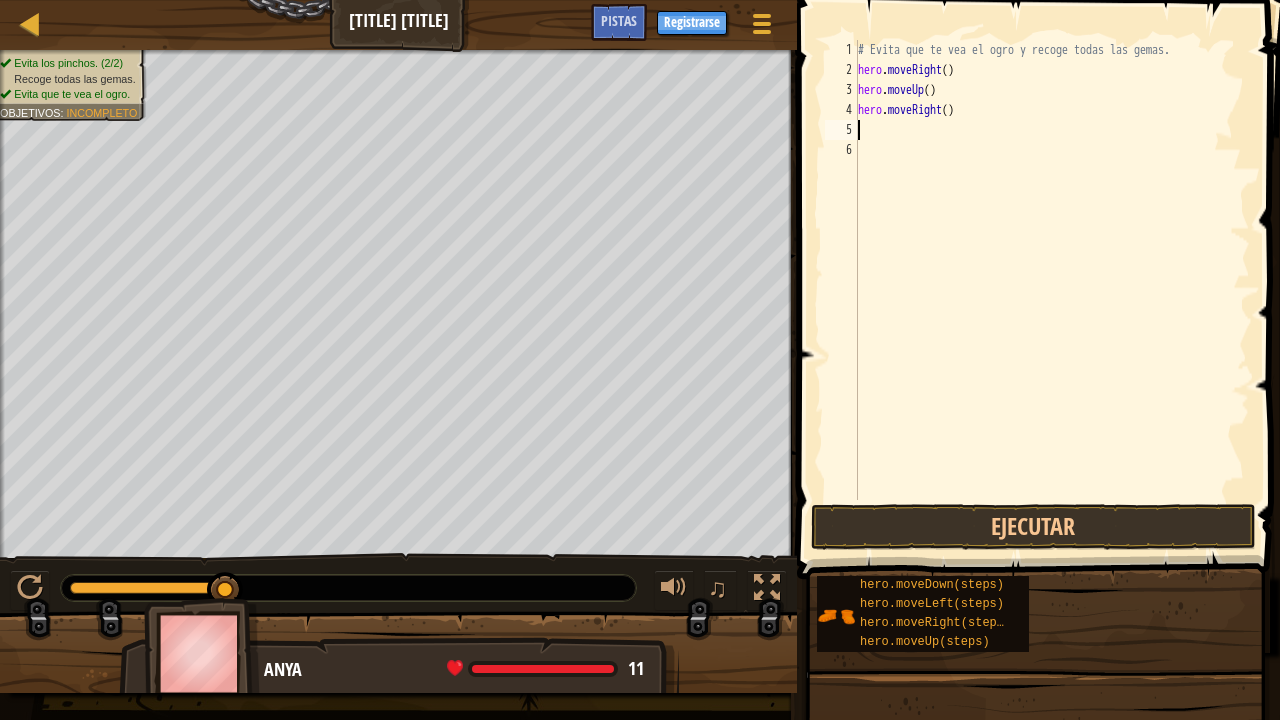 scroll, scrollTop: 9, scrollLeft: 0, axis: vertical 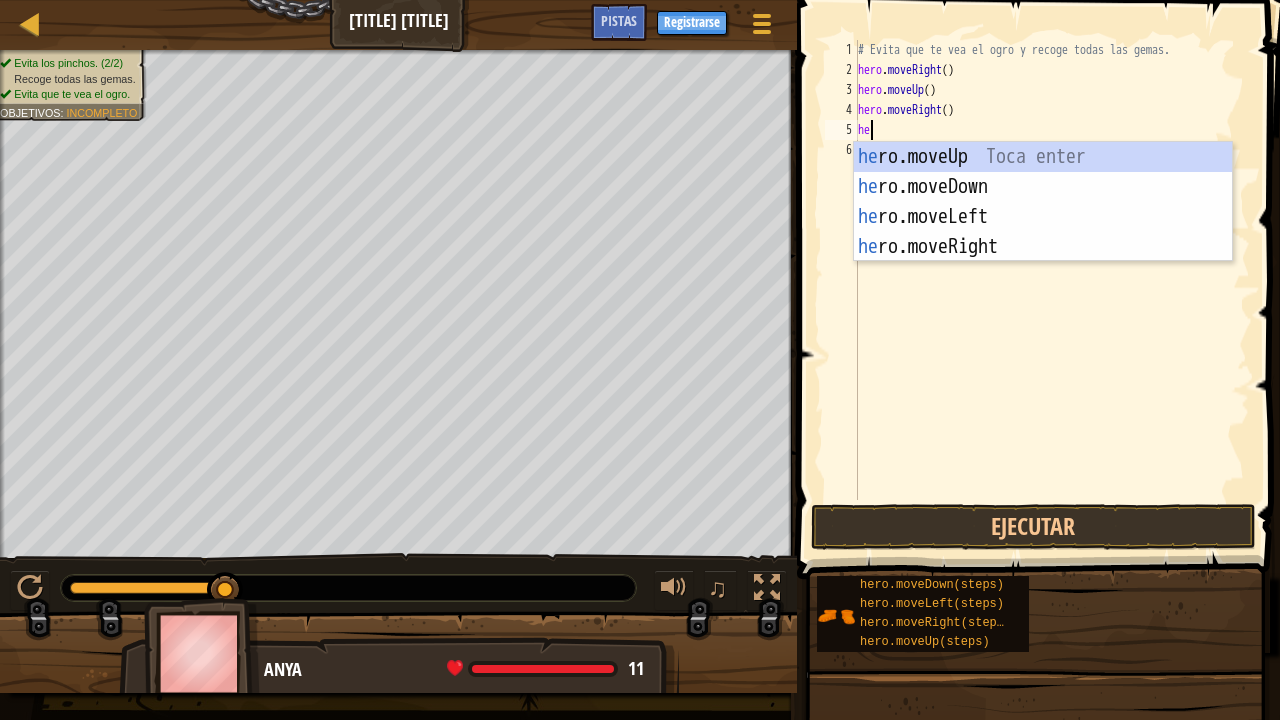 type on "hero" 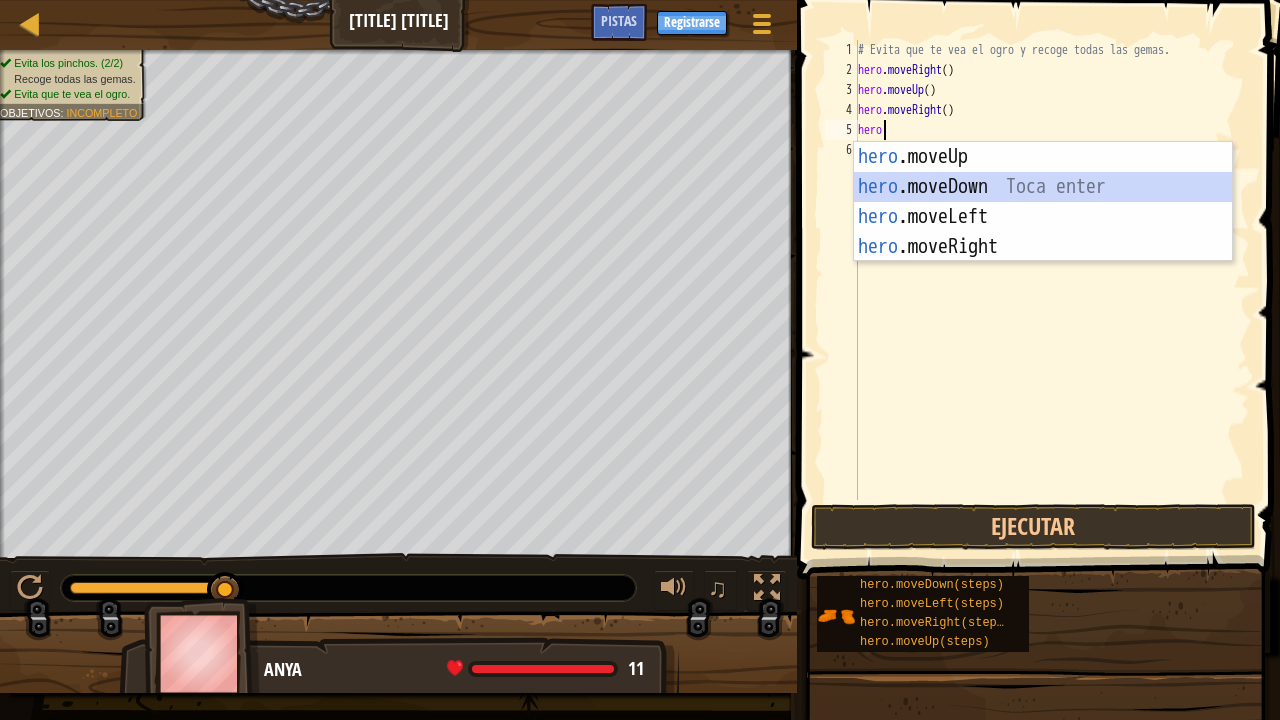 scroll, scrollTop: 9, scrollLeft: 0, axis: vertical 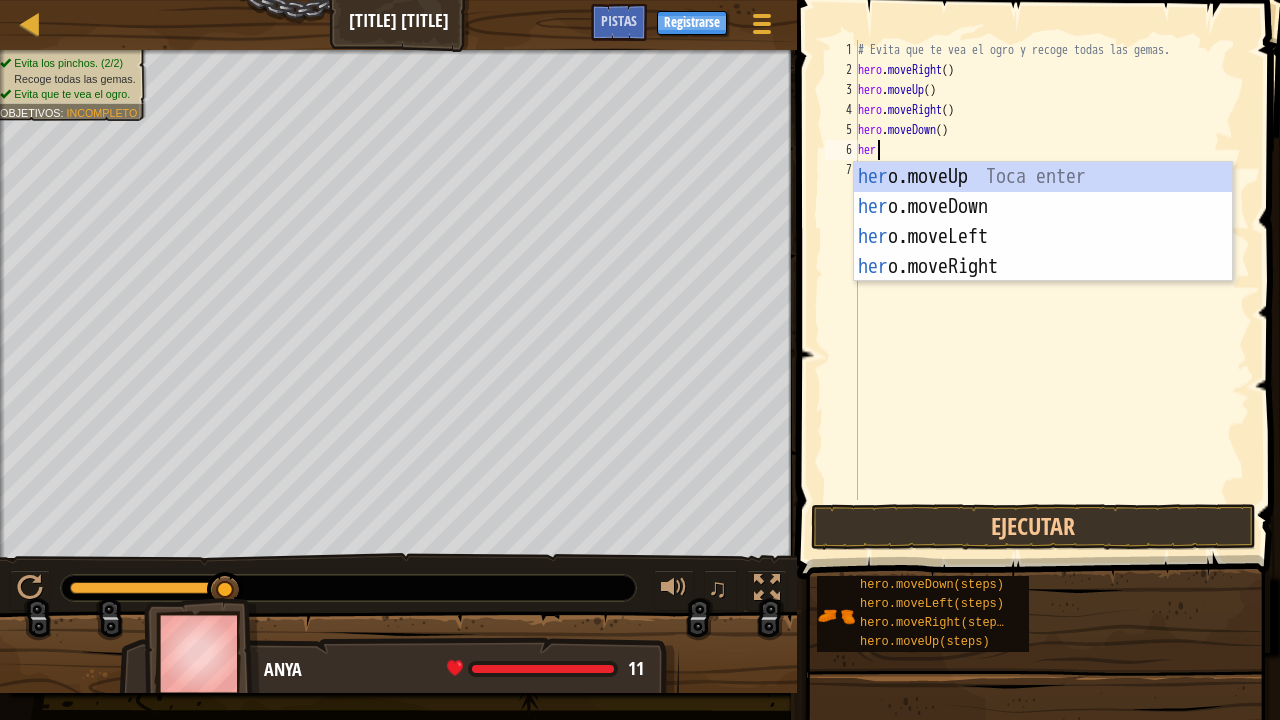 type on "hero" 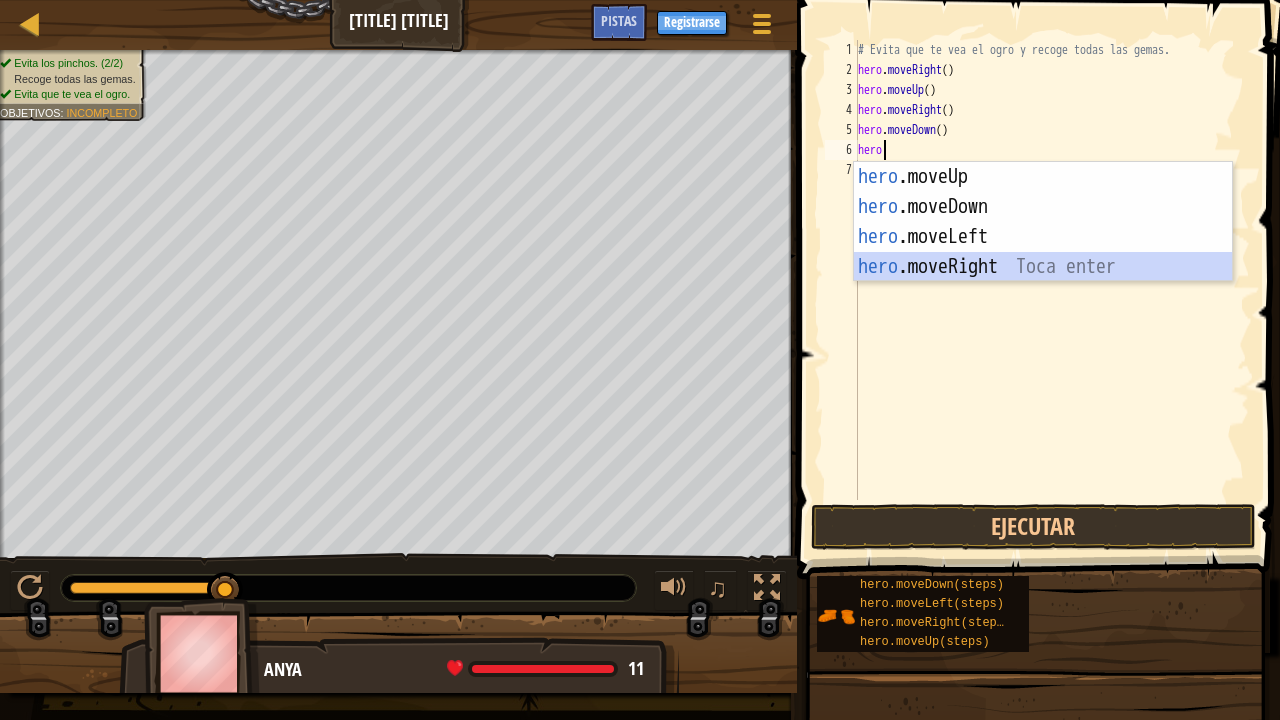 type 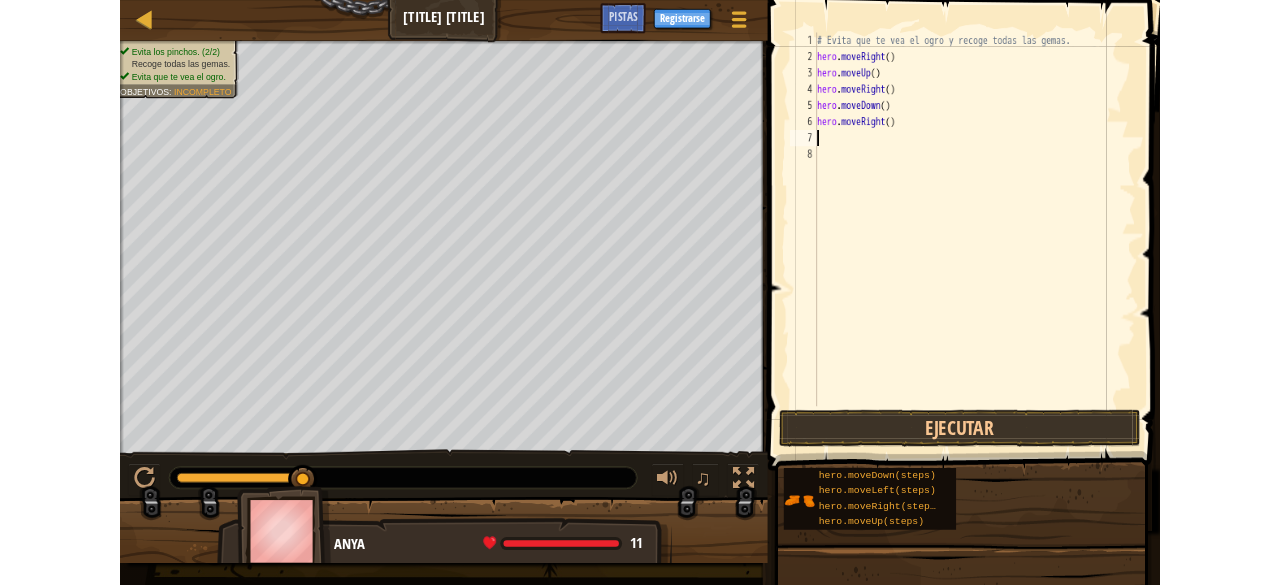 scroll, scrollTop: 9, scrollLeft: 0, axis: vertical 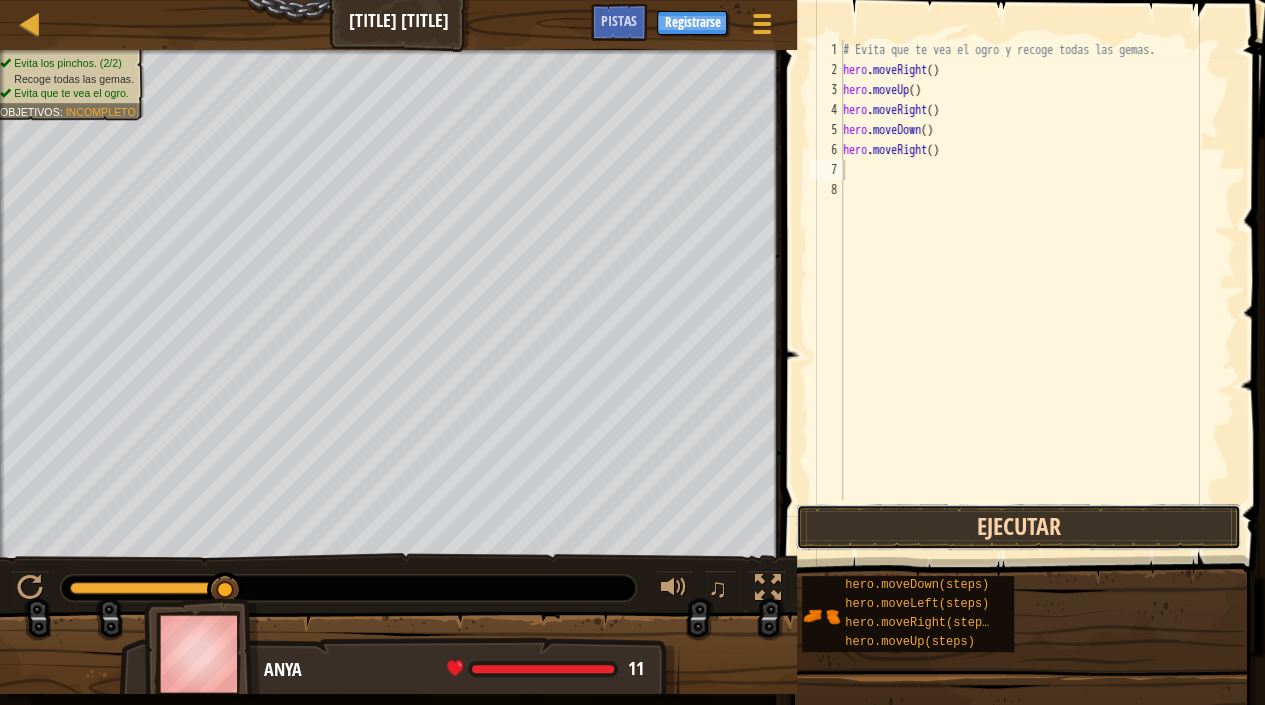 click on "Ejecutar" at bounding box center [1018, 527] 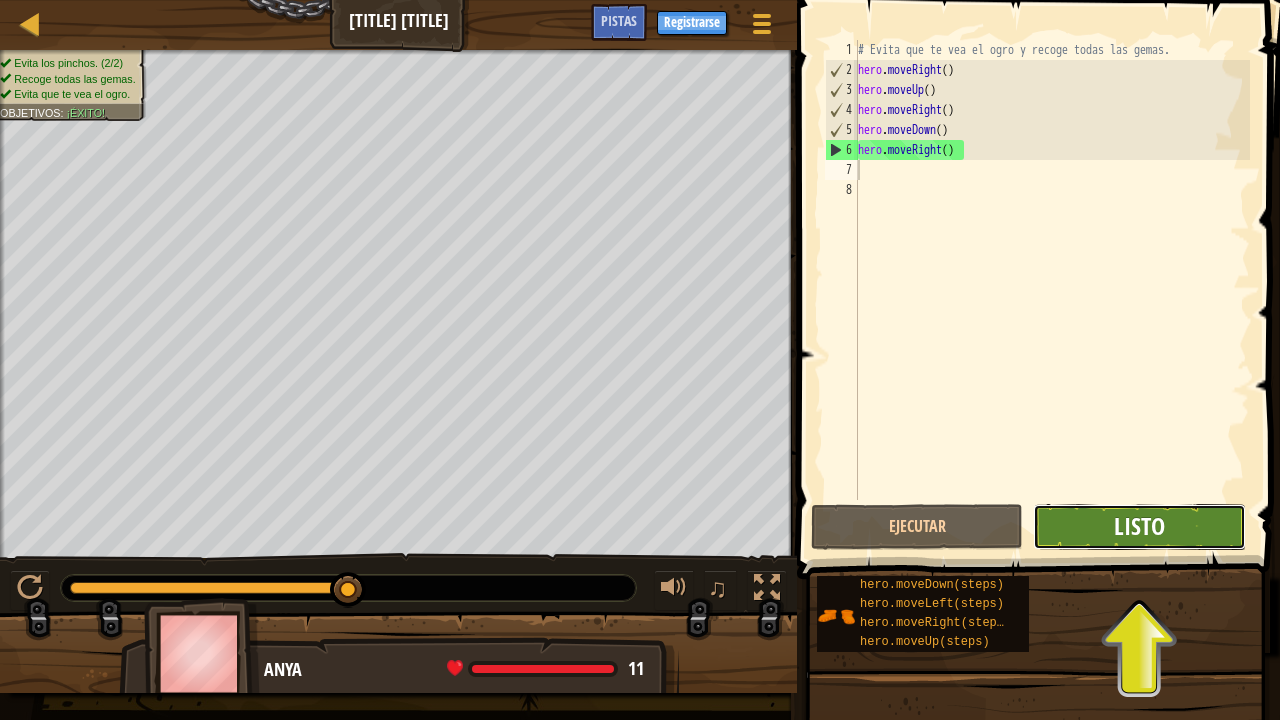 click on "Listo" at bounding box center (1139, 526) 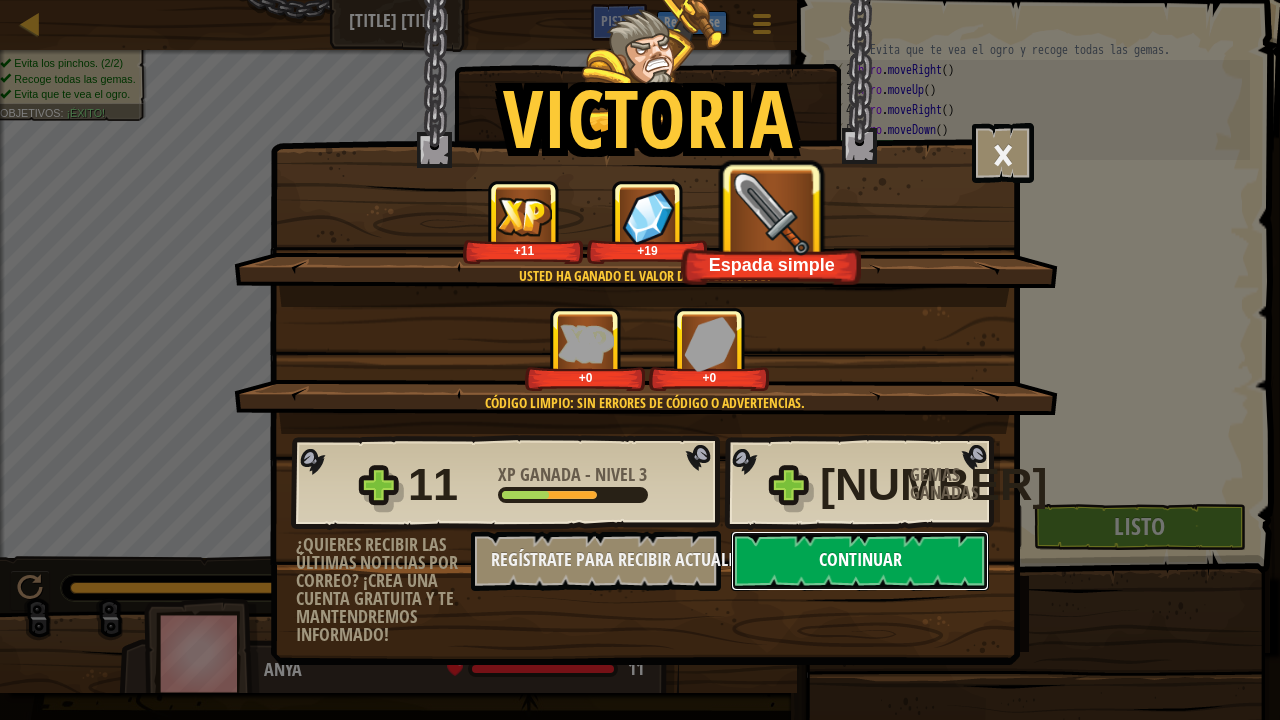 click on "Continuar" at bounding box center (860, 561) 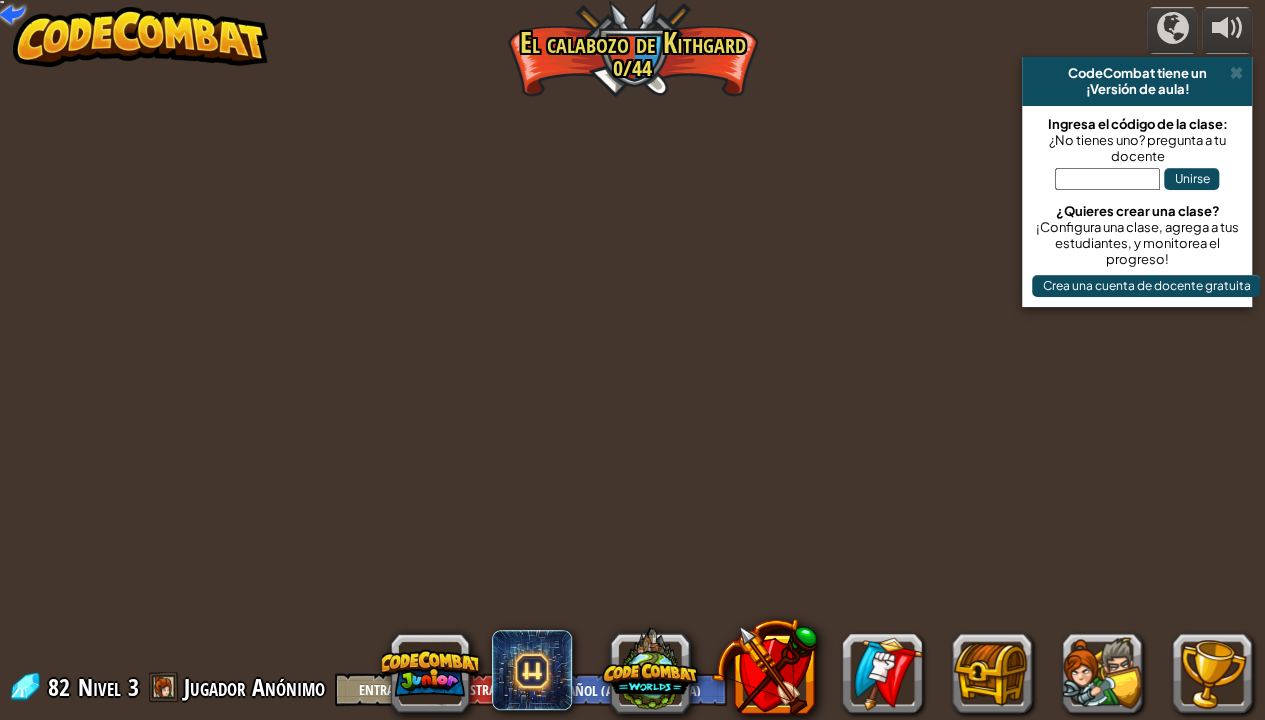 select on "es-419" 